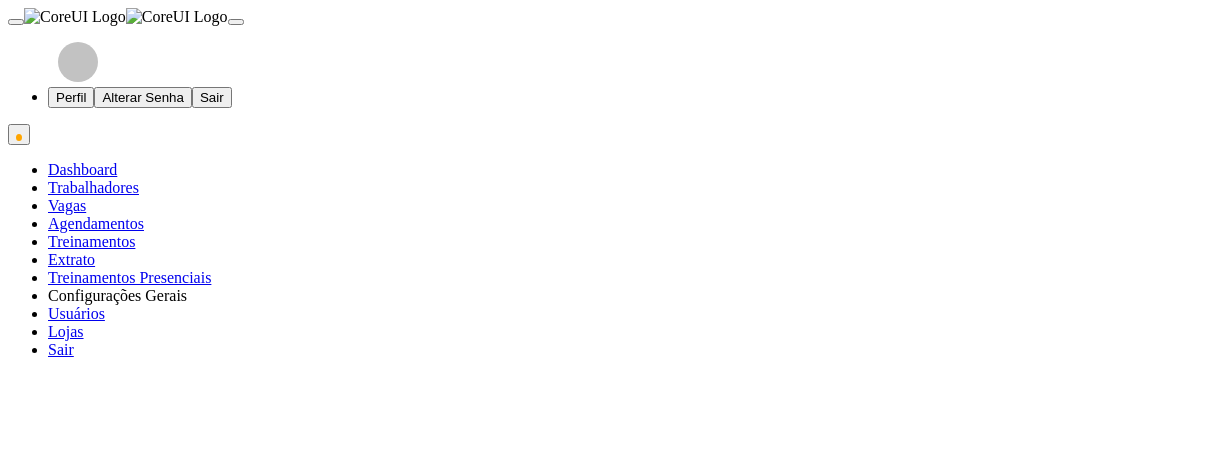 select on "206" 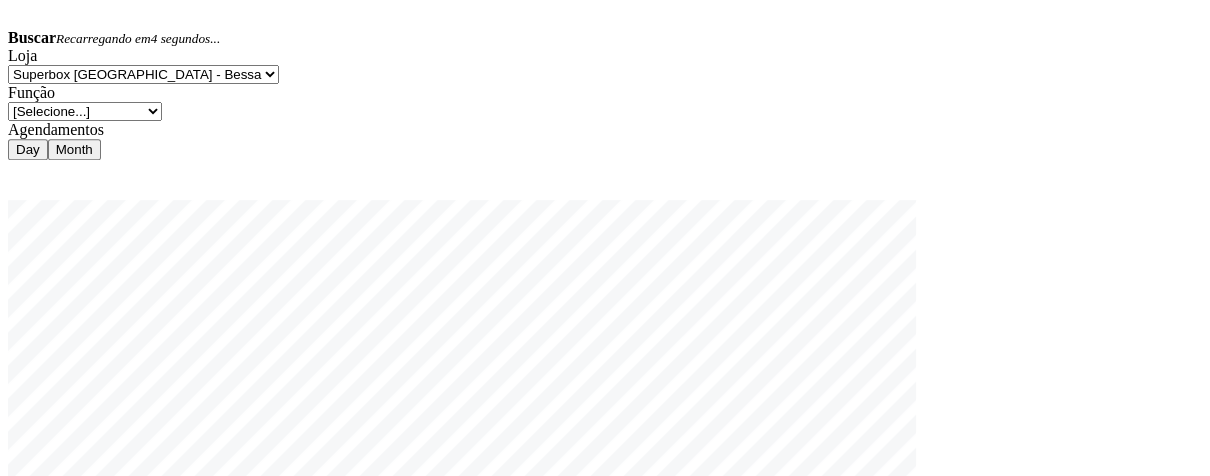 scroll, scrollTop: 999584, scrollLeft: 999051, axis: both 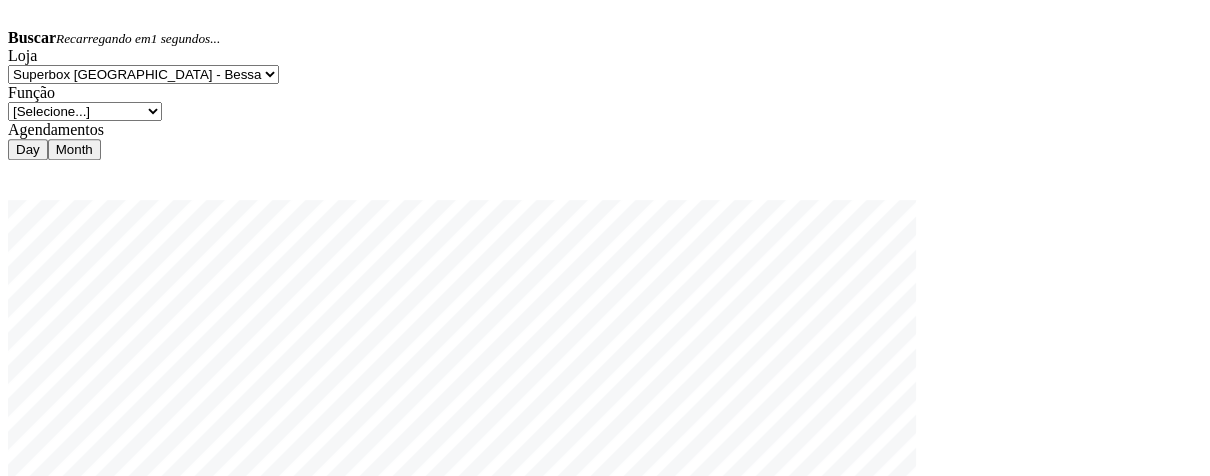 click on "Forçar Encerramento" at bounding box center [1057, 596] 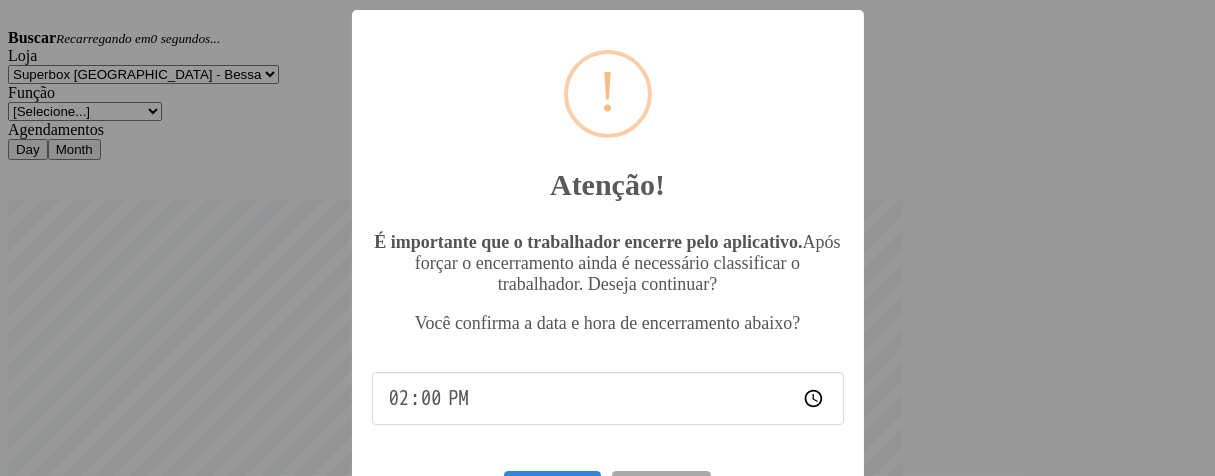 scroll, scrollTop: 999584, scrollLeft: 999064, axis: both 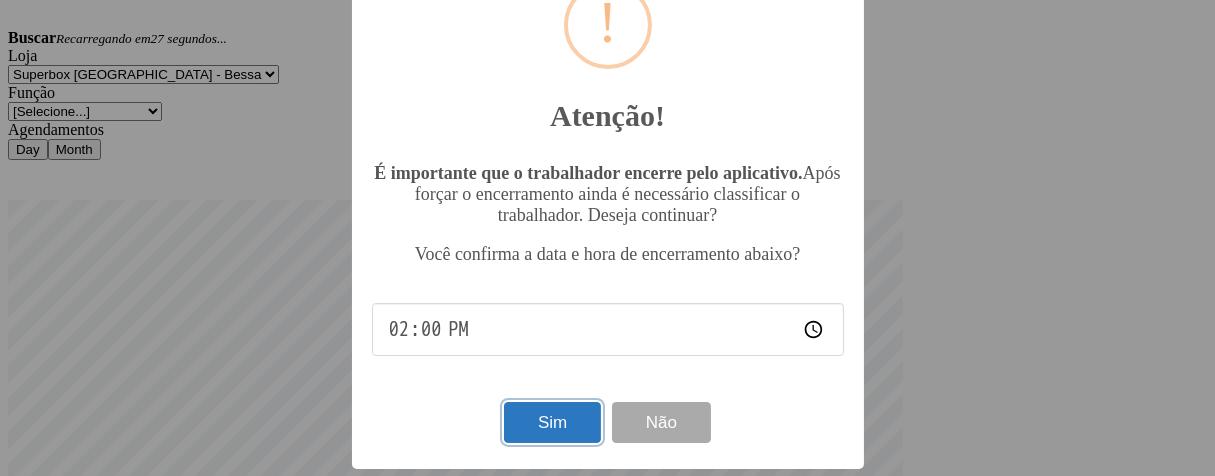 click on "Sim" at bounding box center [552, 422] 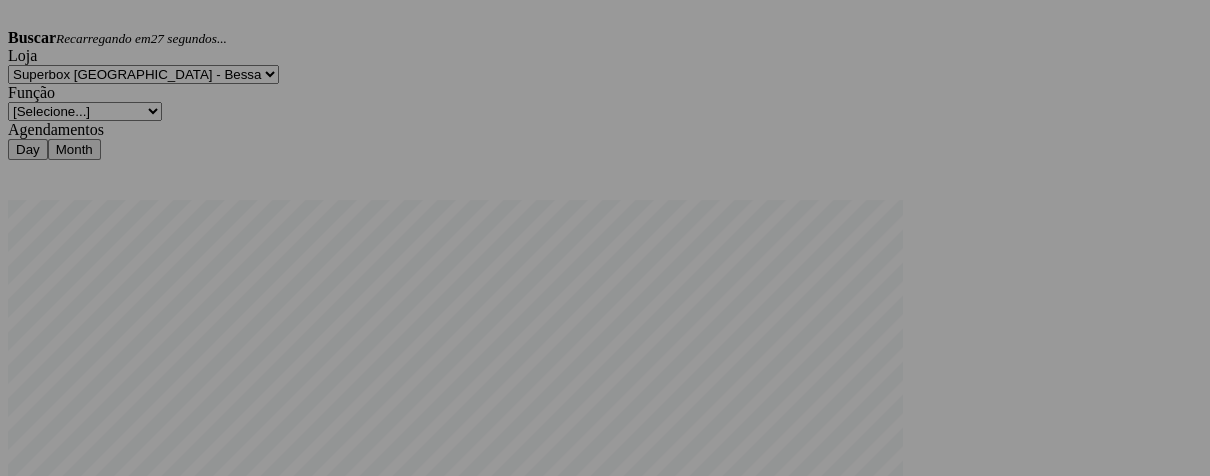 scroll, scrollTop: 999584, scrollLeft: 999051, axis: both 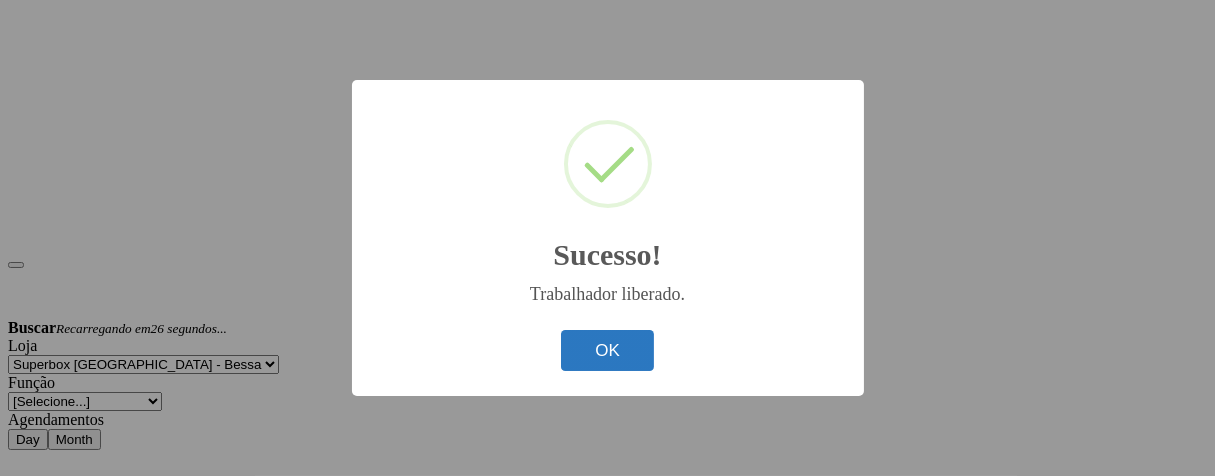 click on "OK" at bounding box center (607, 350) 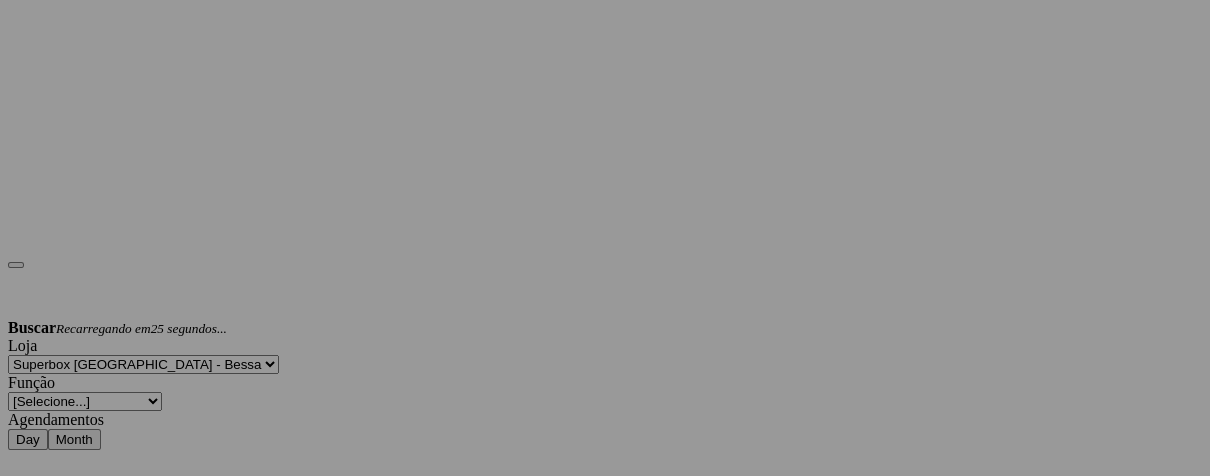 scroll, scrollTop: 999584, scrollLeft: 999051, axis: both 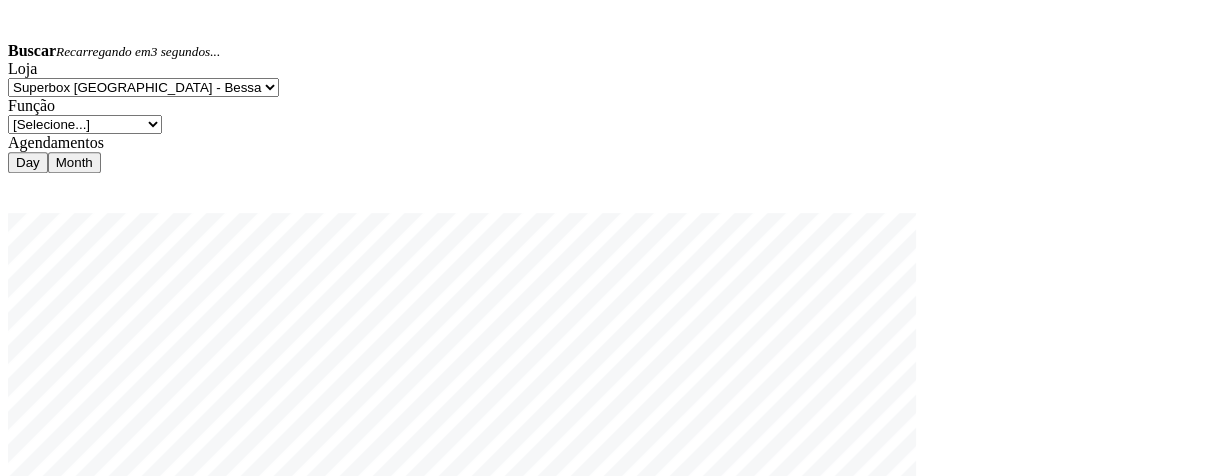 click on "Liberar para Trabalho" at bounding box center (877, 611) 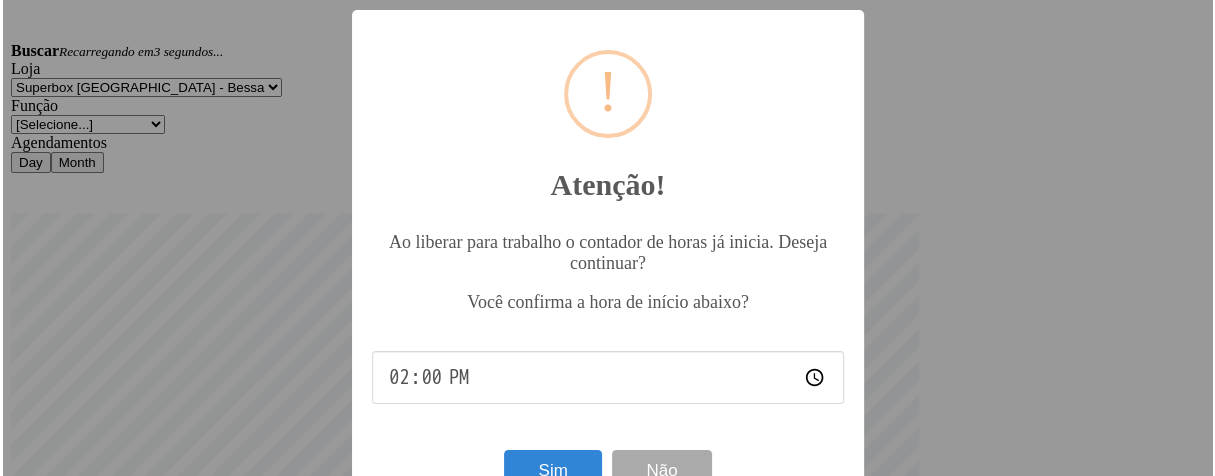 scroll, scrollTop: 999584, scrollLeft: 999064, axis: both 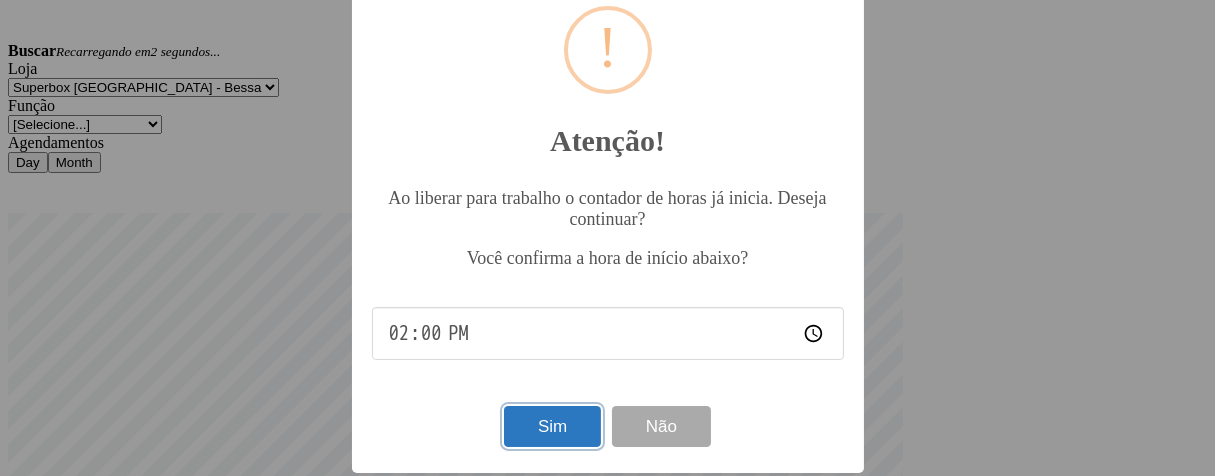click on "Sim" at bounding box center [552, 426] 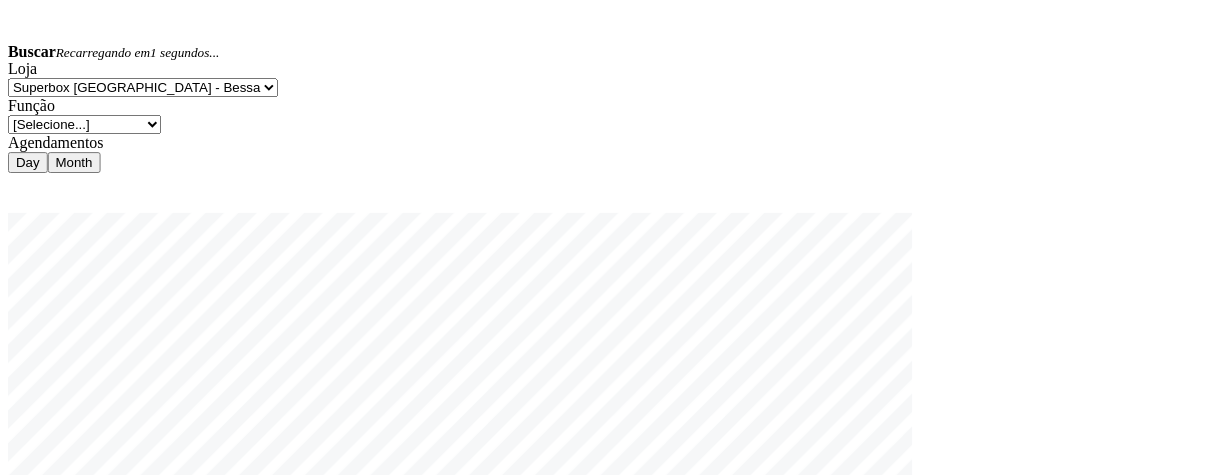 scroll, scrollTop: 999584, scrollLeft: 999051, axis: both 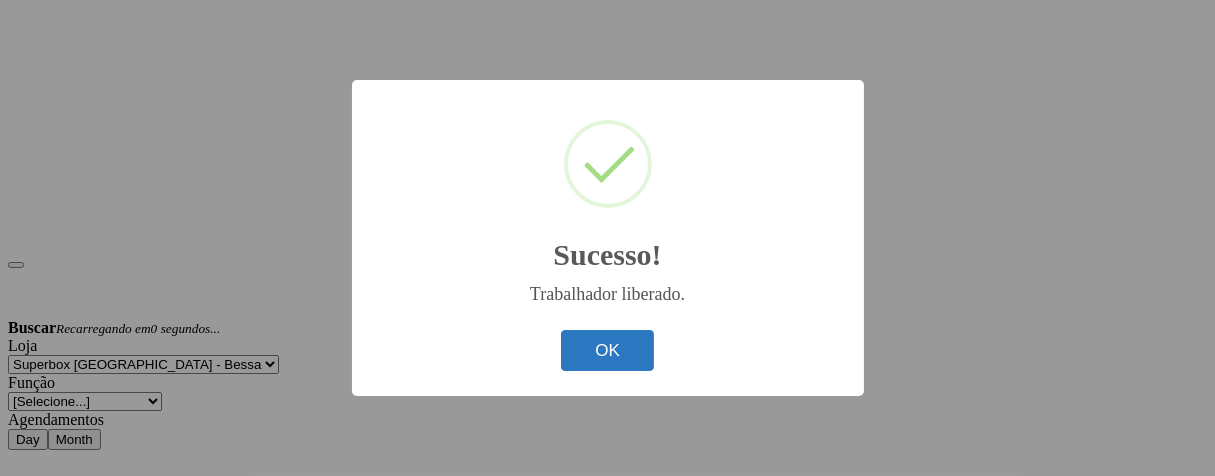 click on "OK" at bounding box center [607, 350] 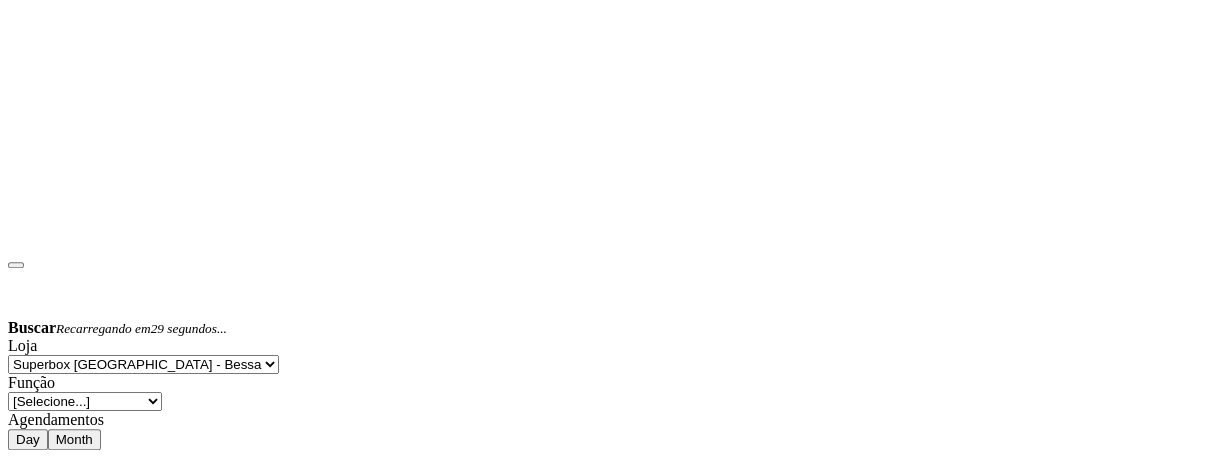 scroll, scrollTop: 999584, scrollLeft: 999051, axis: both 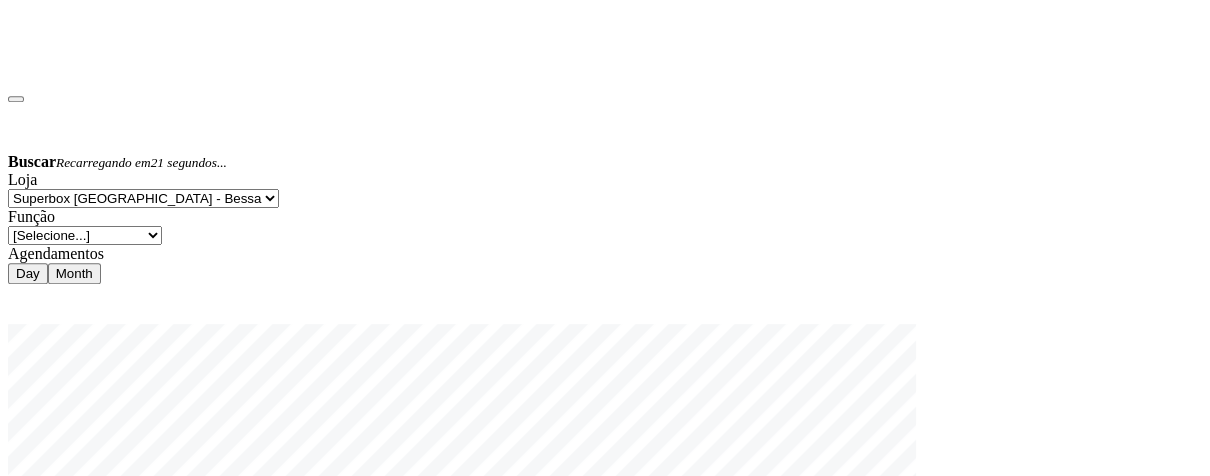 click on "Vagas" at bounding box center (67, -456) 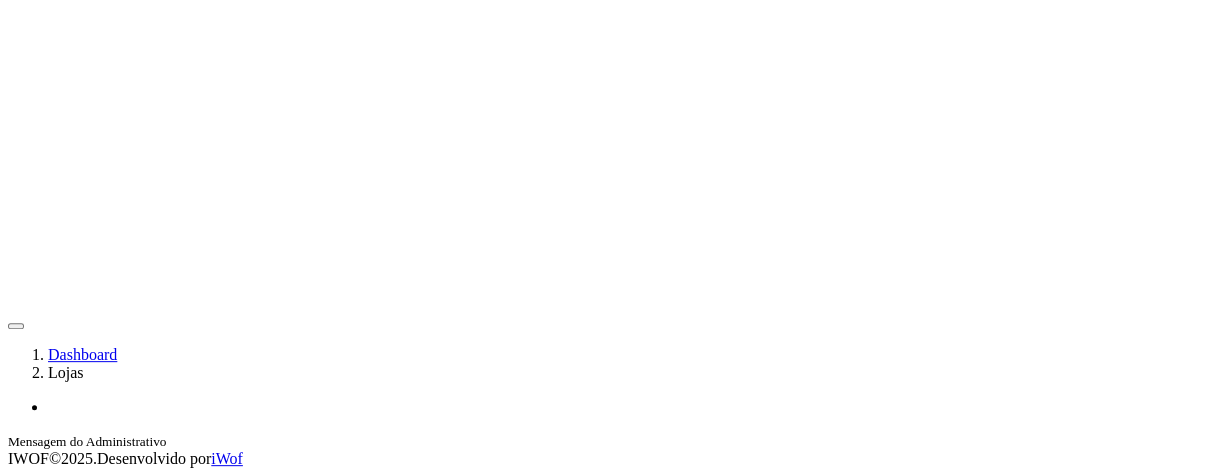 scroll, scrollTop: 0, scrollLeft: 0, axis: both 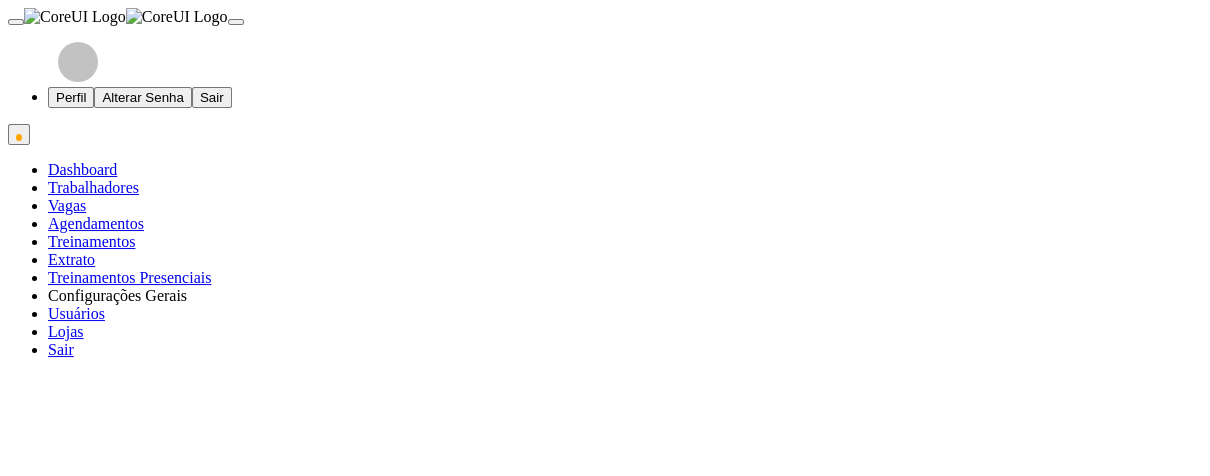 click at bounding box center [42, 841] 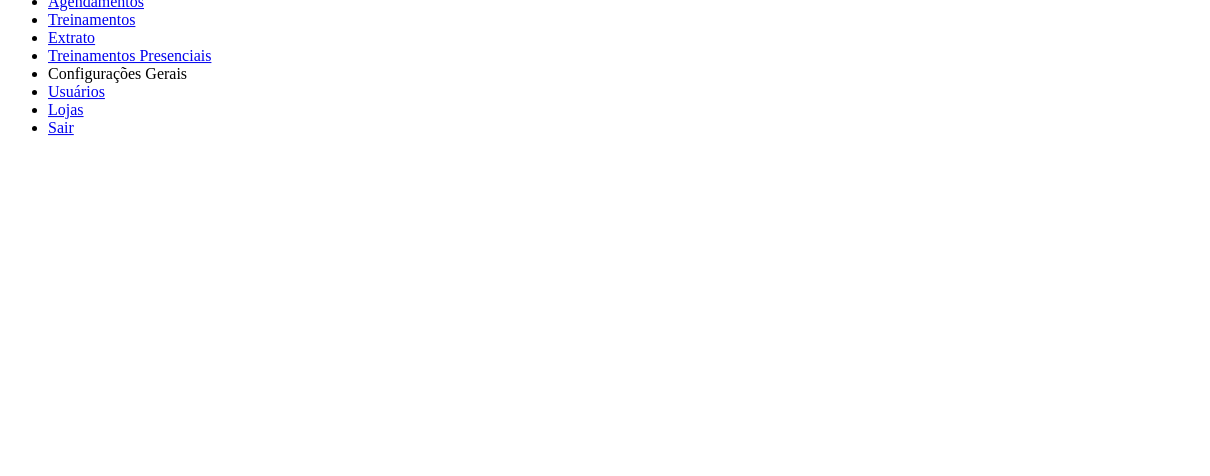 click on "Inicia em" at bounding box center [62, 862] 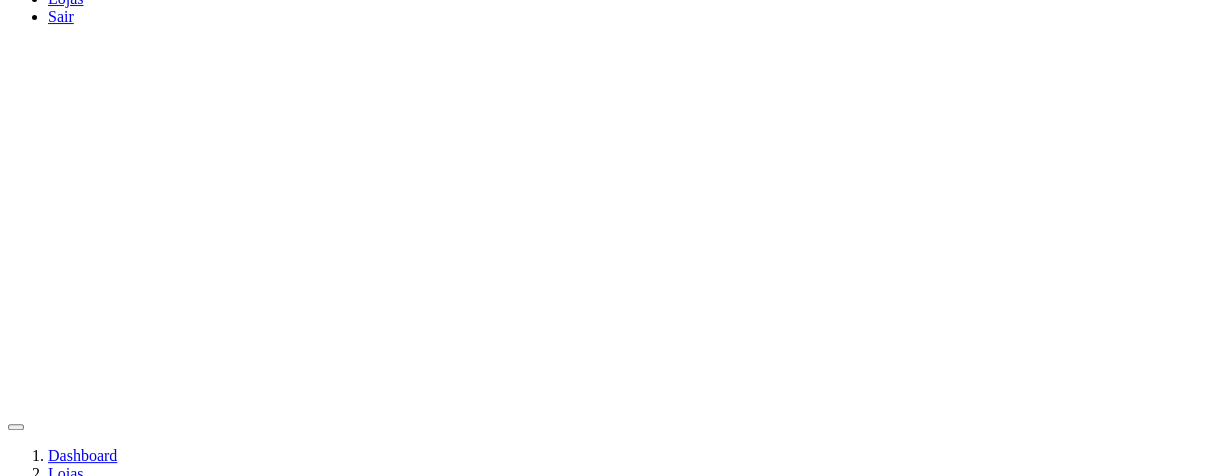 click on "Horário de Inicio" at bounding box center [52, 956] 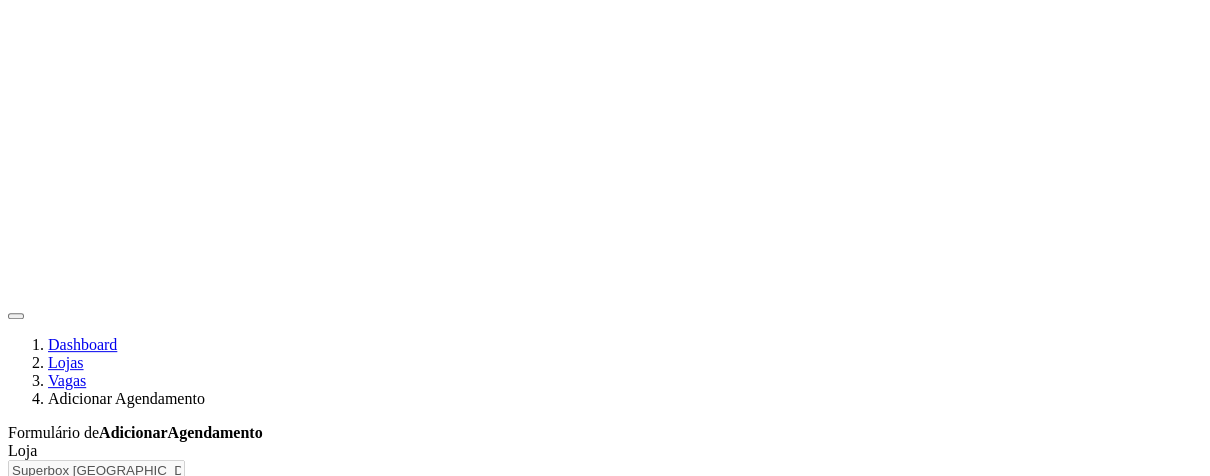 scroll, scrollTop: 480, scrollLeft: 0, axis: vertical 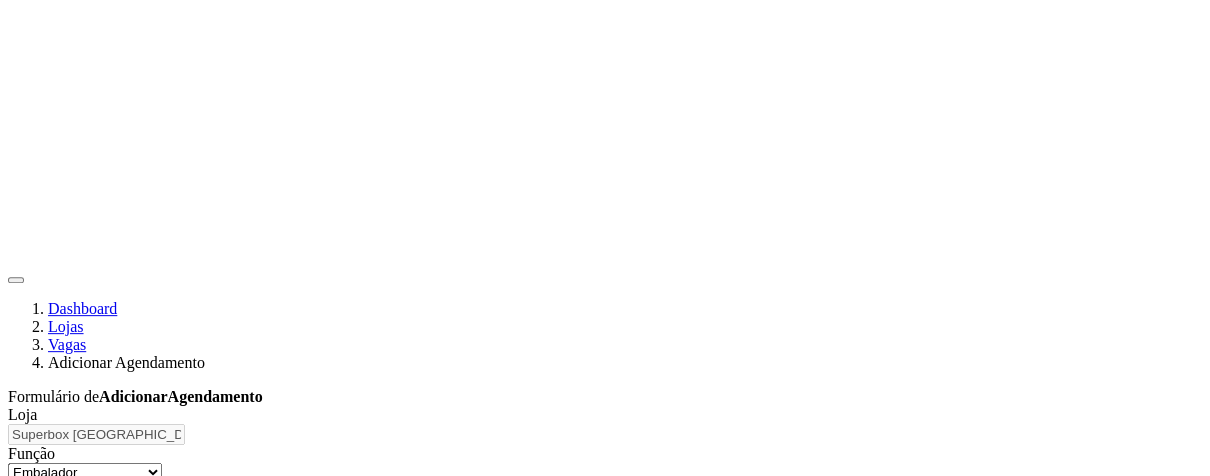 type on "01_" 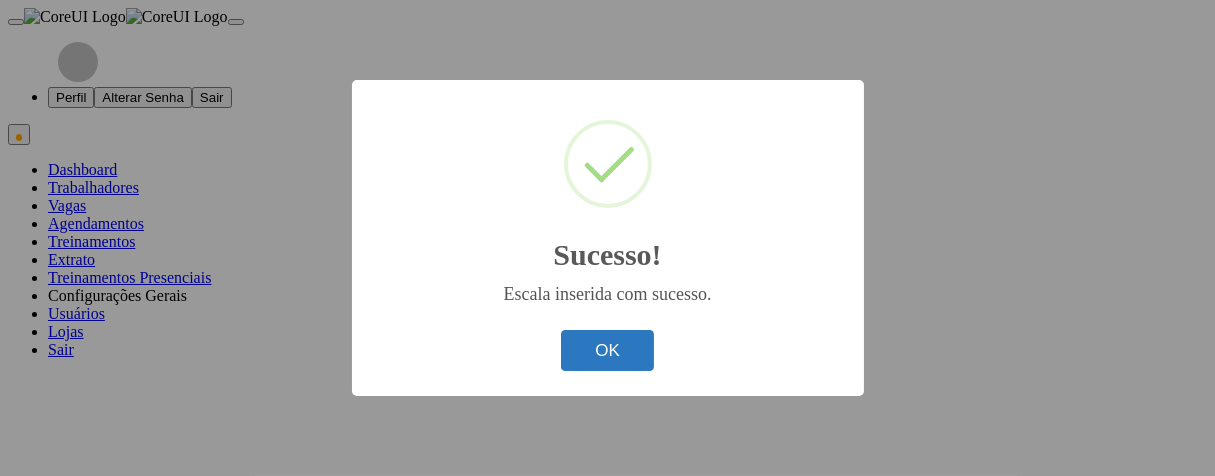 click on "OK" at bounding box center (607, 350) 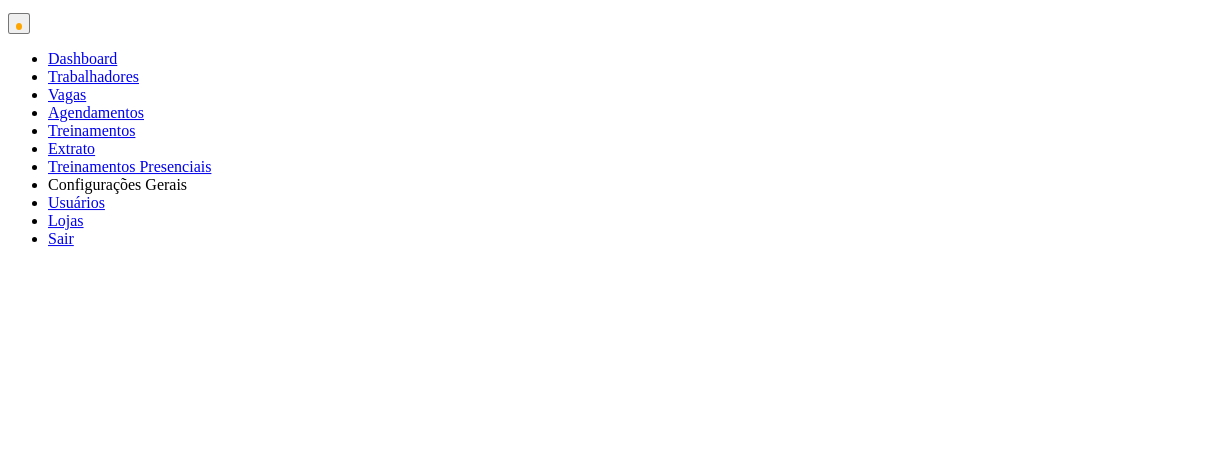 scroll, scrollTop: 0, scrollLeft: 0, axis: both 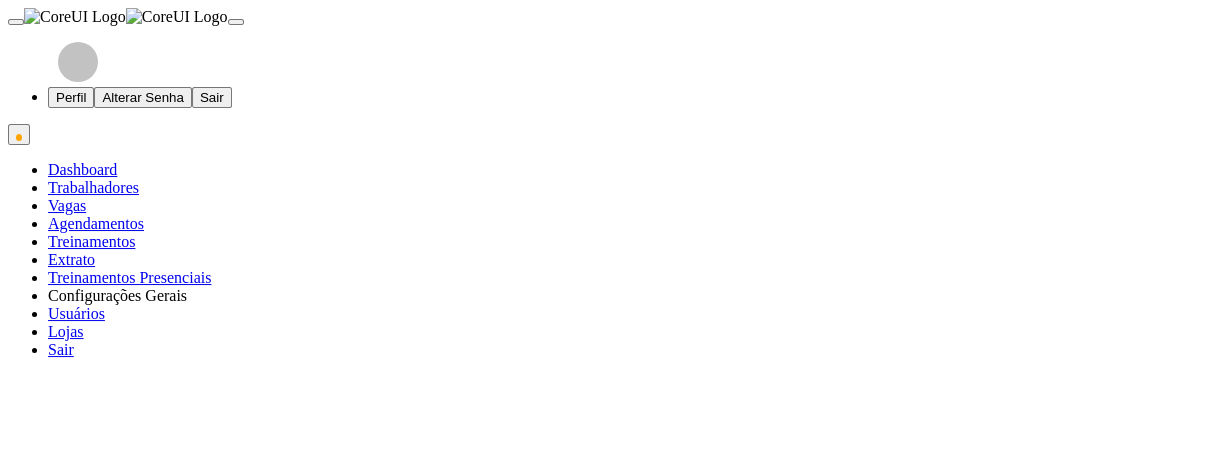 click on "Adicionar" at bounding box center [72, 1074] 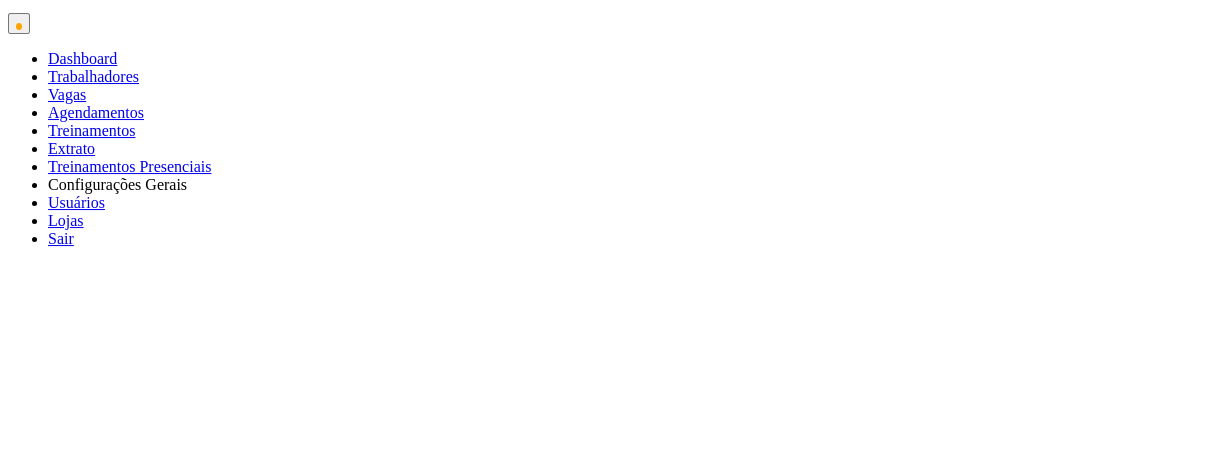 drag, startPoint x: 504, startPoint y: 308, endPoint x: 536, endPoint y: 338, distance: 43.863426 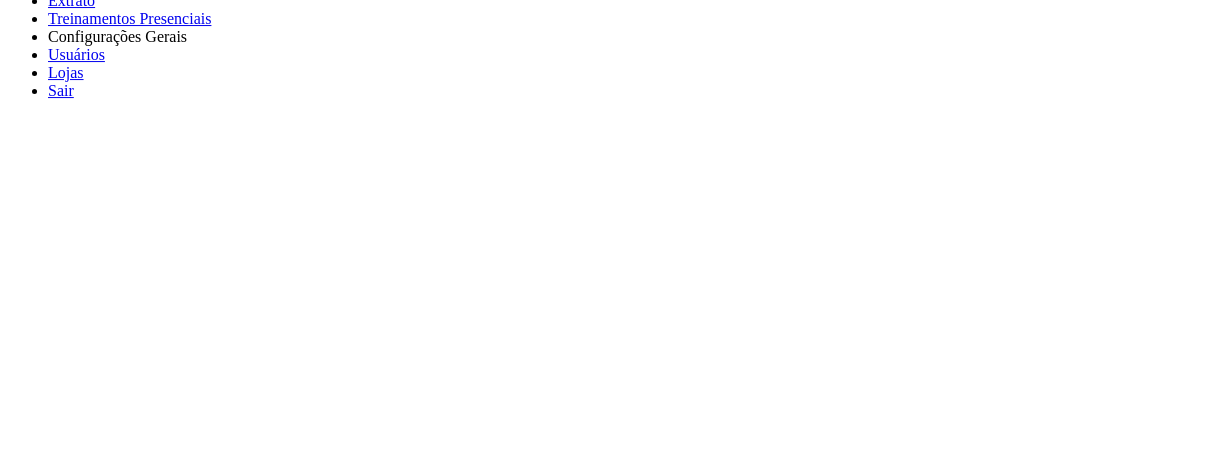 click on "Adicionar Escala" at bounding box center [109, 920] 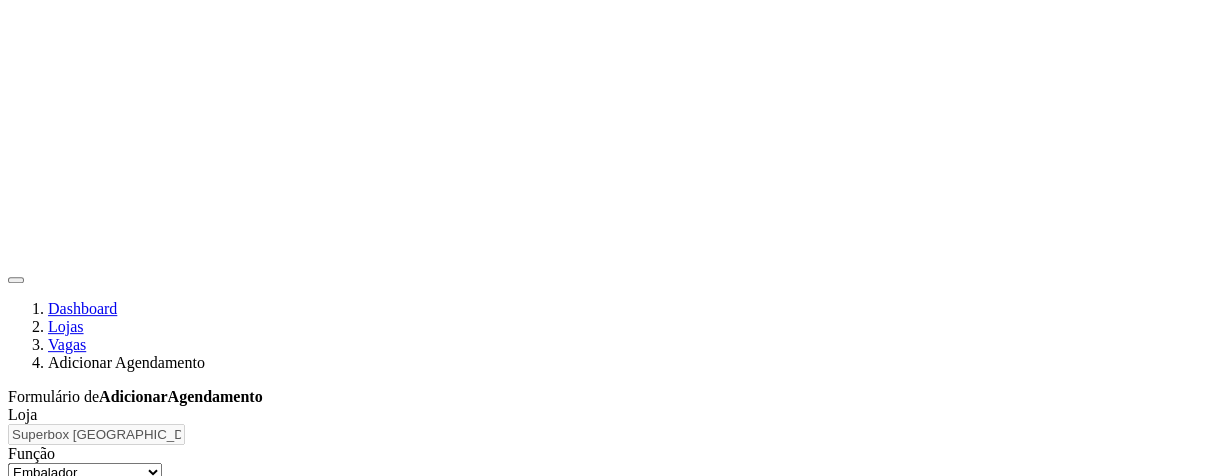 click on "Horário de Término" at bounding box center [52, 851] 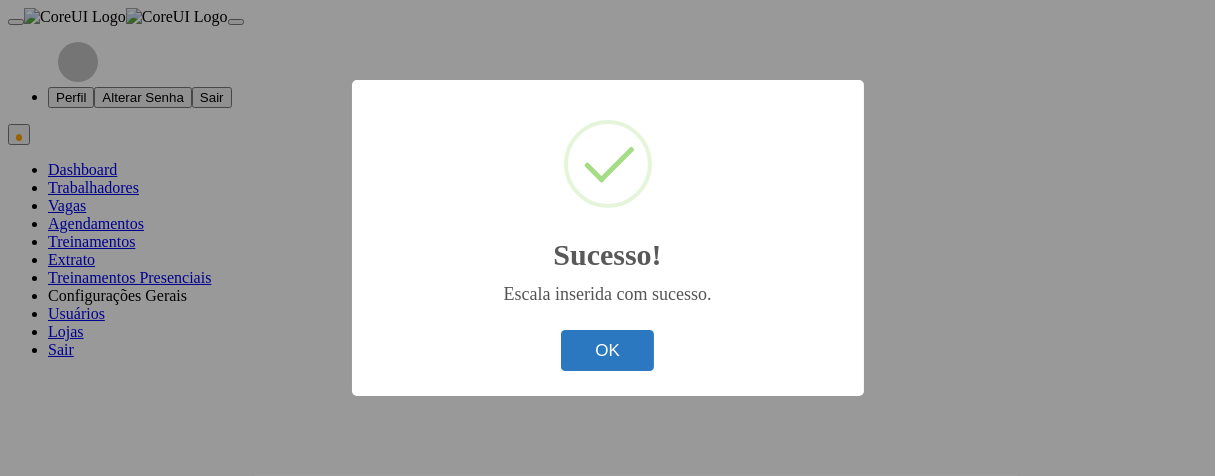 click on "OK" at bounding box center (607, 350) 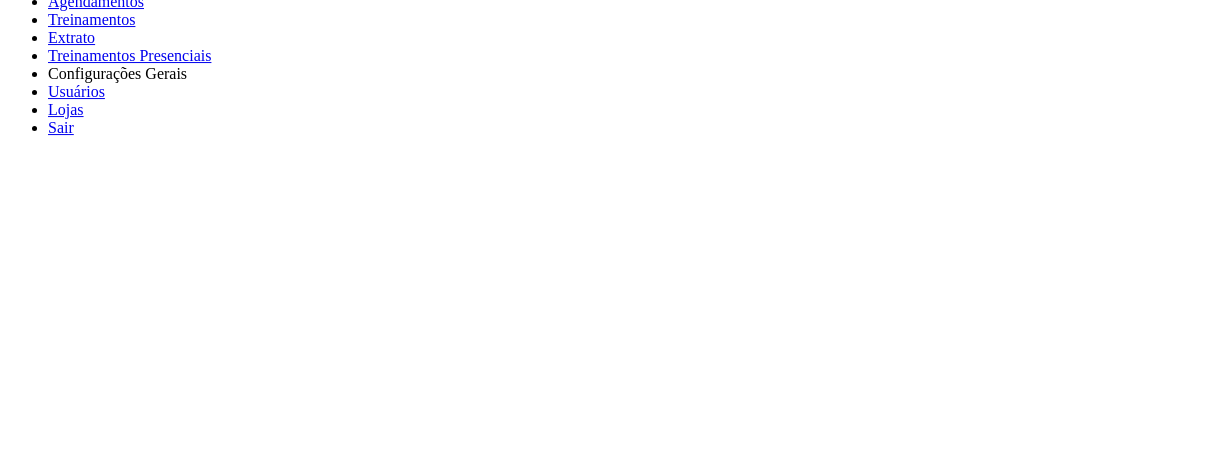 scroll, scrollTop: 111, scrollLeft: 0, axis: vertical 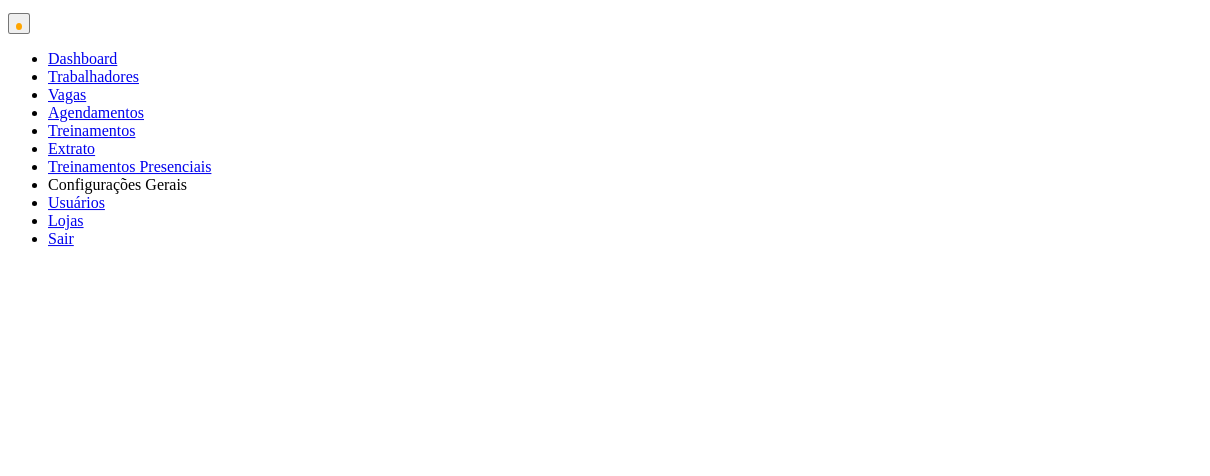 click on "Adicionar" at bounding box center (72, 963) 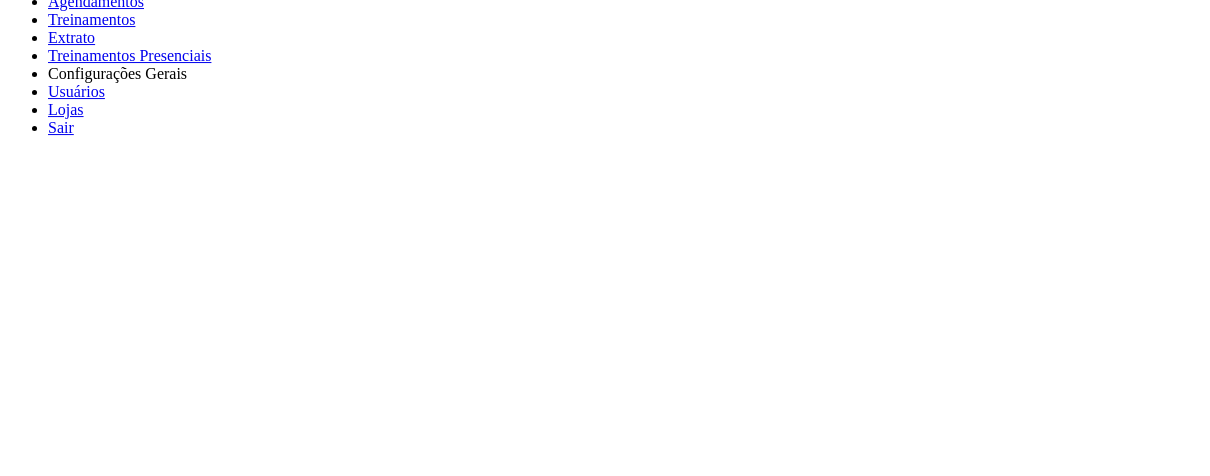 click on "Adicionar Escala" at bounding box center (109, 957) 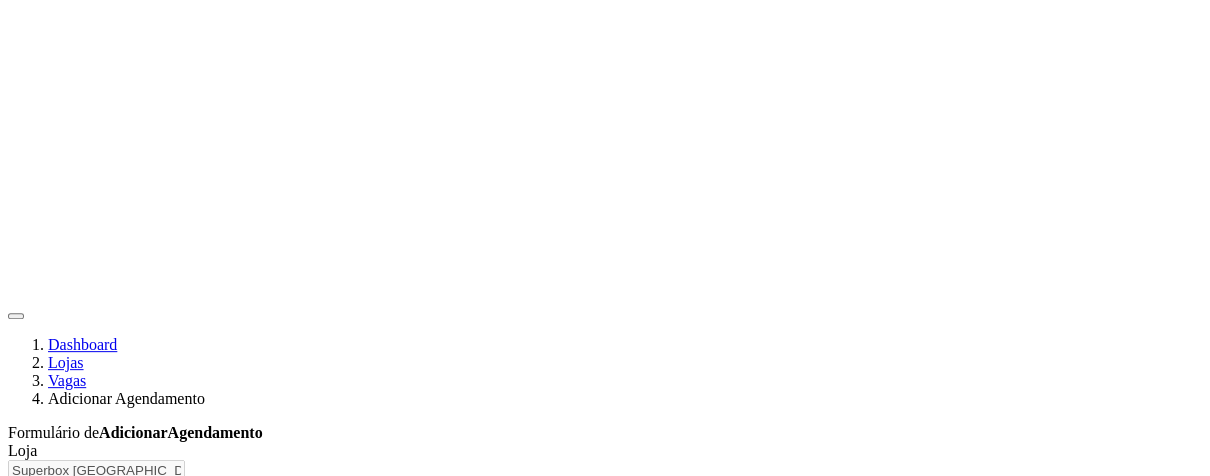 click on "Horário de Inicio" at bounding box center (52, 845) 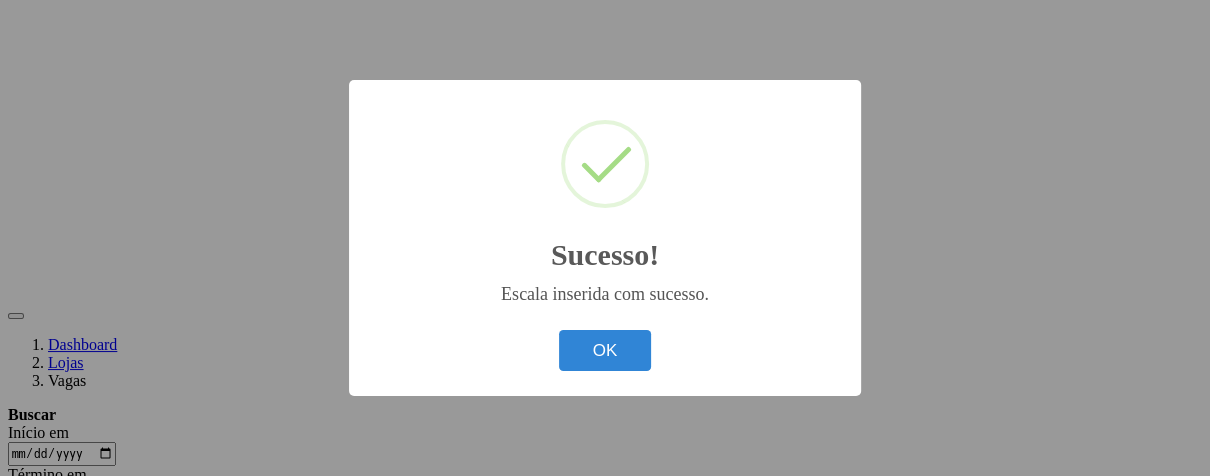 scroll, scrollTop: 0, scrollLeft: 0, axis: both 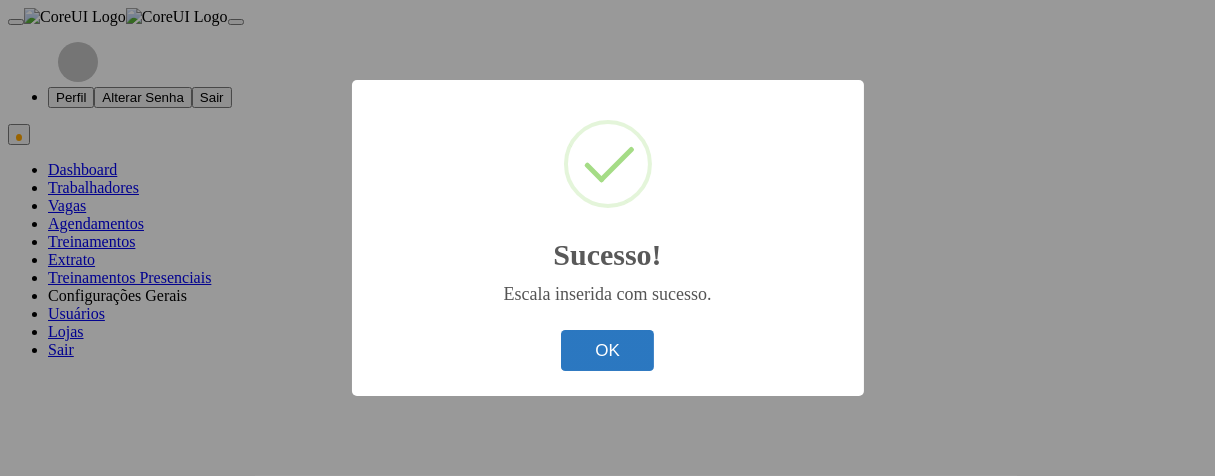 click on "OK" at bounding box center [607, 350] 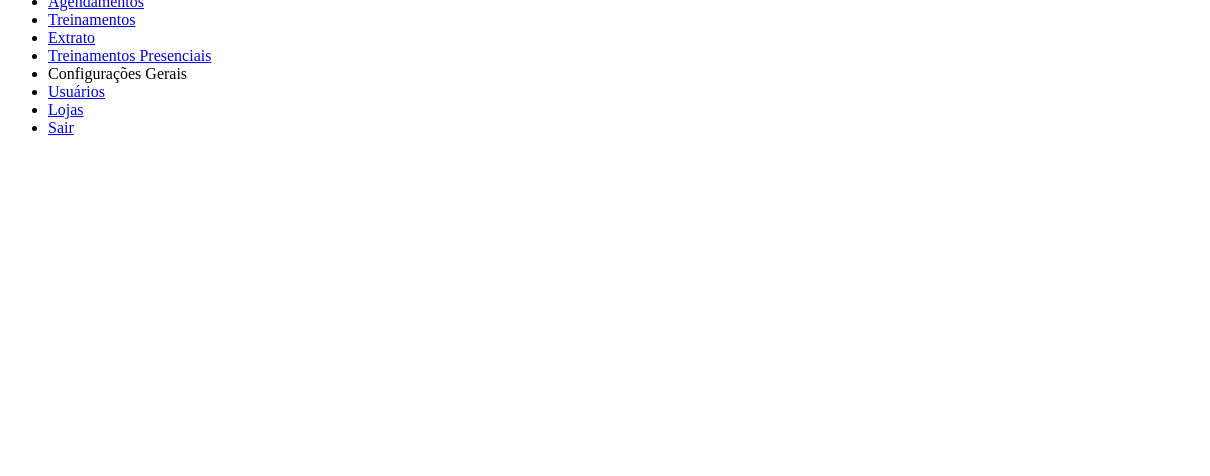 scroll, scrollTop: 111, scrollLeft: 0, axis: vertical 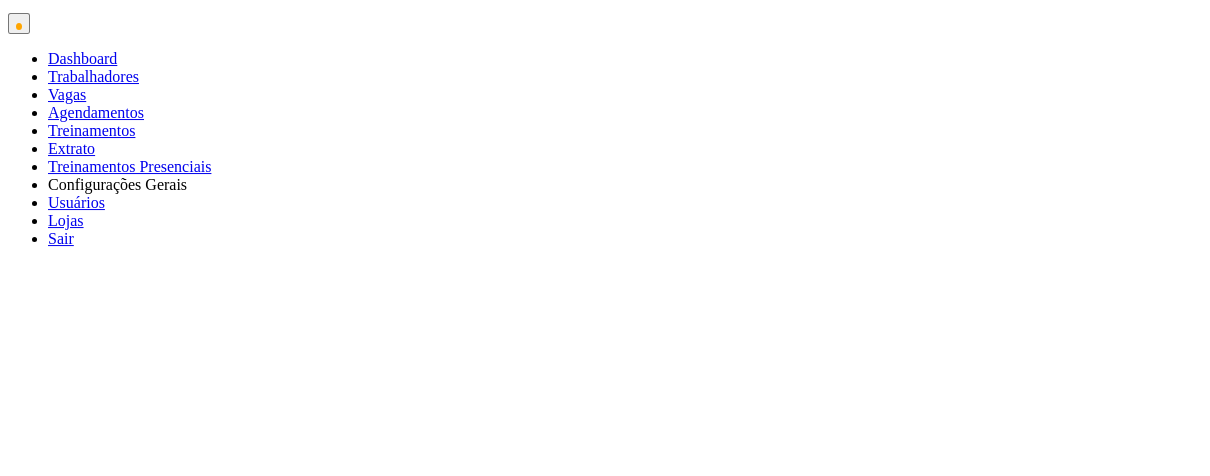 click at bounding box center (40, 963) 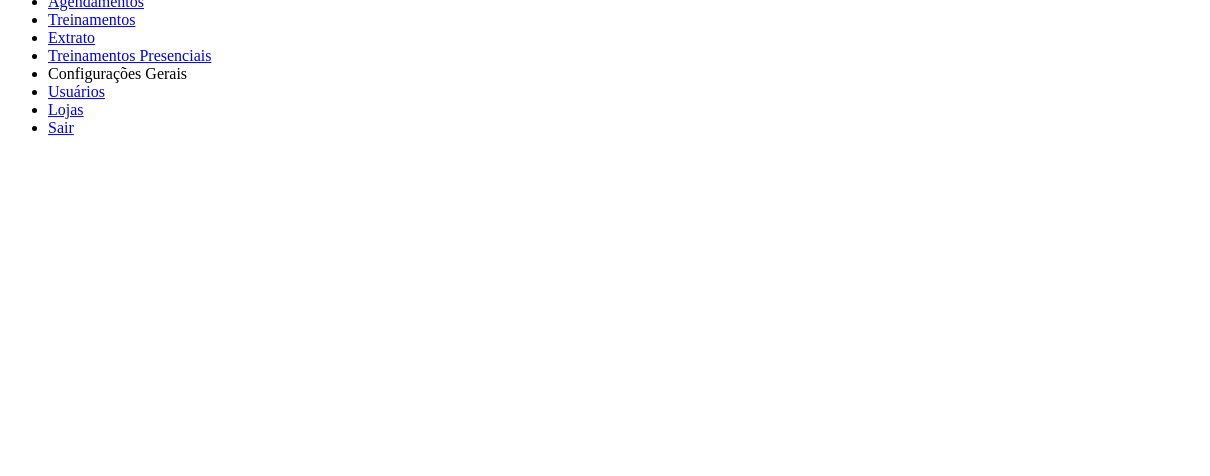 click on "Adicionar Escala" at bounding box center (109, 957) 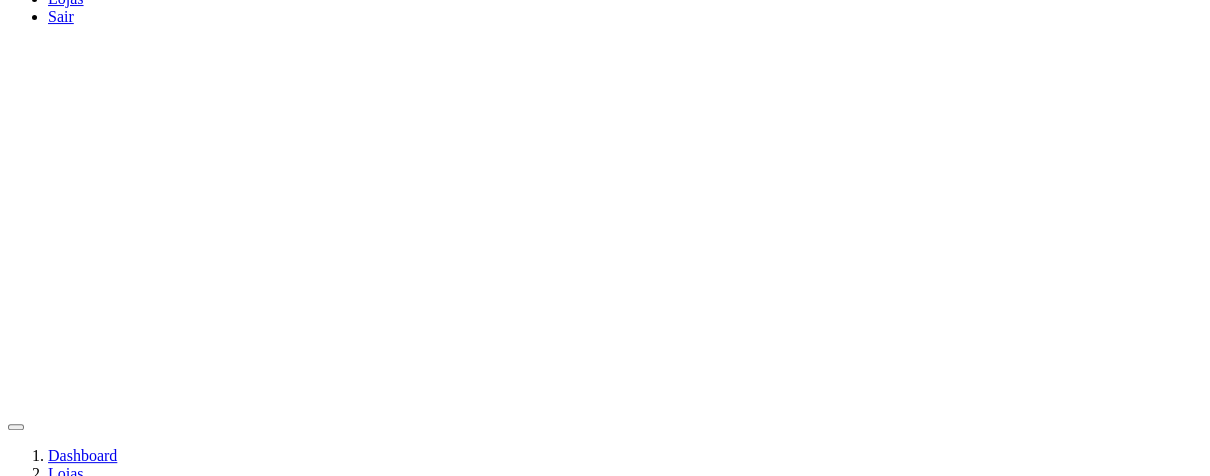 click on "Horário de Término" at bounding box center (52, 998) 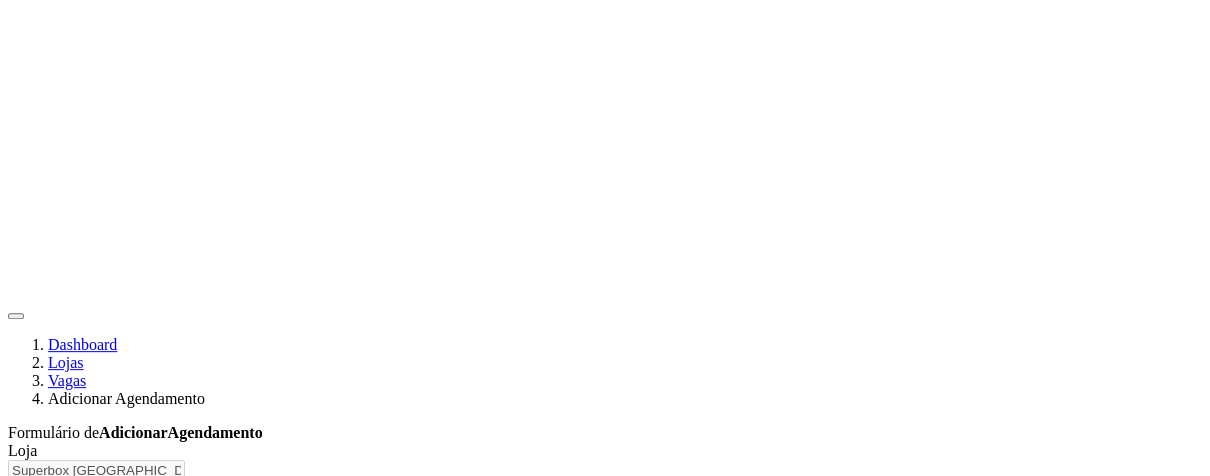 scroll, scrollTop: 480, scrollLeft: 0, axis: vertical 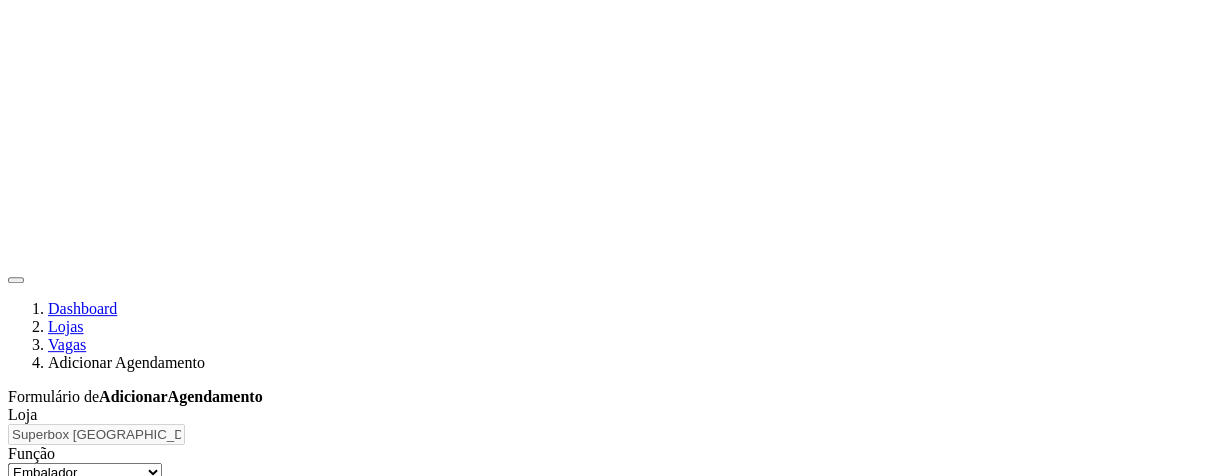 type on "01_" 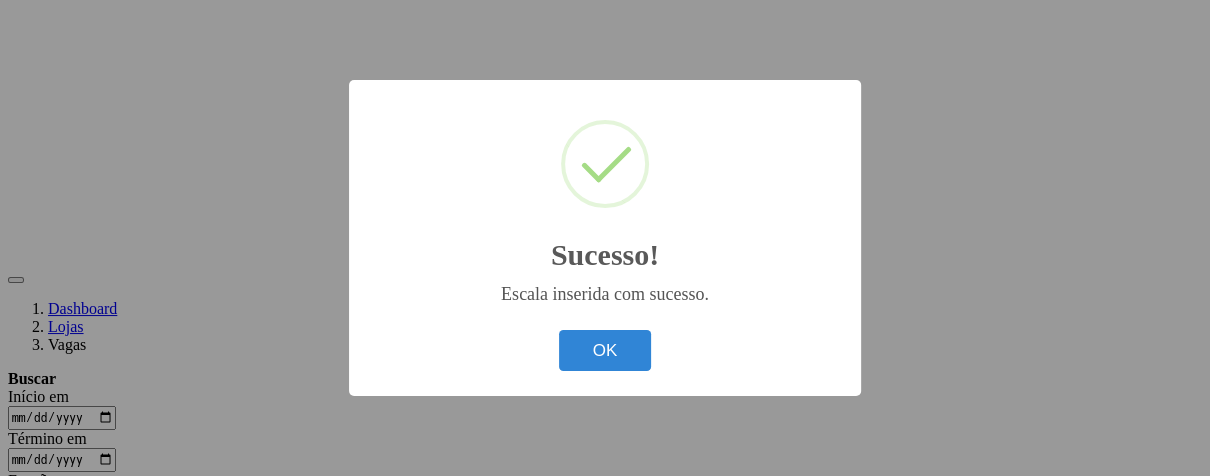 scroll, scrollTop: 0, scrollLeft: 0, axis: both 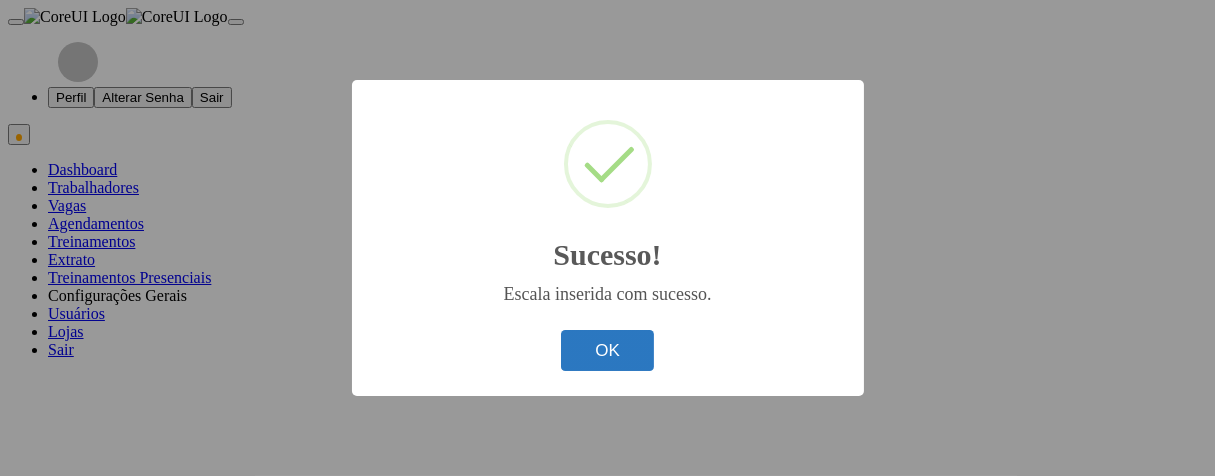 click on "OK" at bounding box center (607, 350) 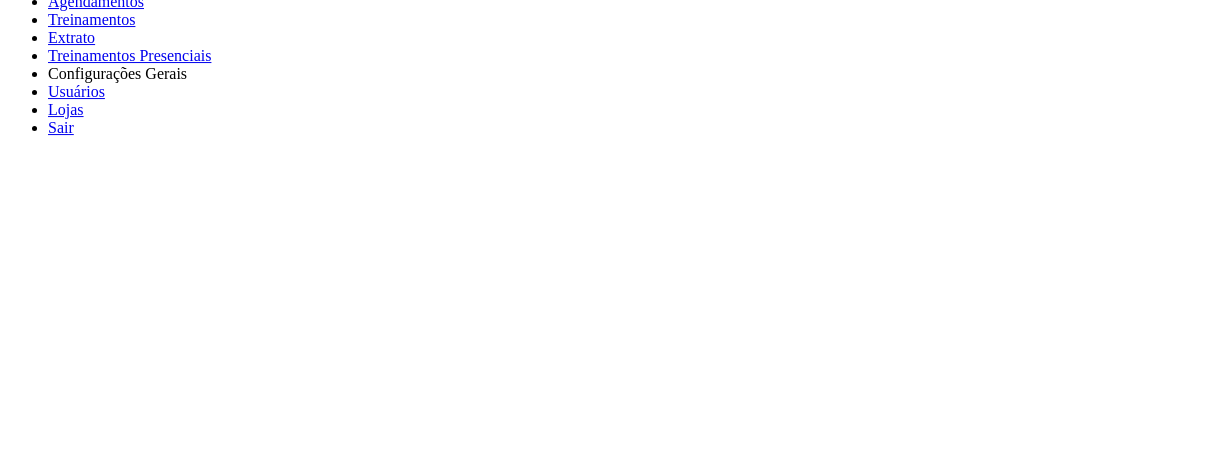 scroll, scrollTop: 111, scrollLeft: 0, axis: vertical 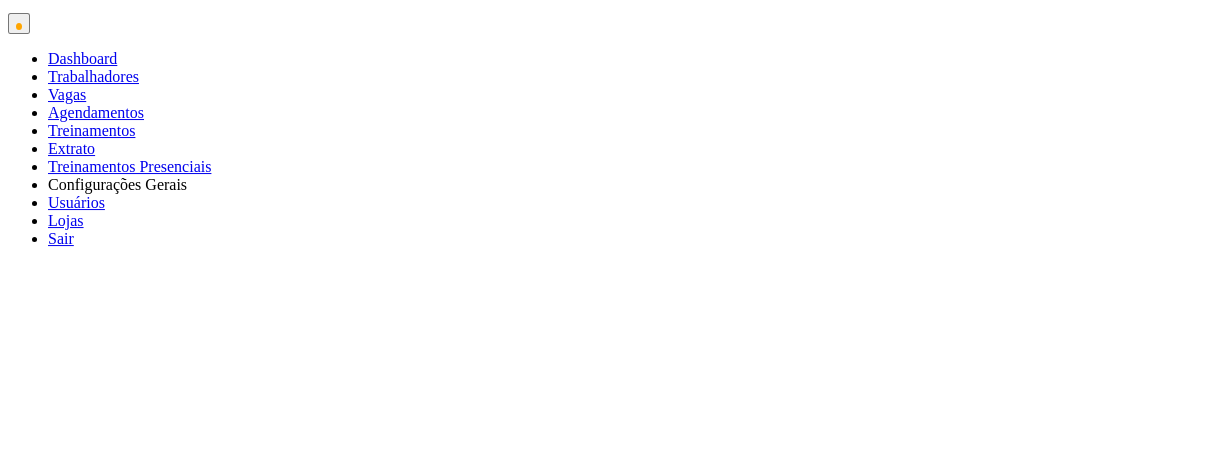 click on "Adicionar" at bounding box center [72, 963] 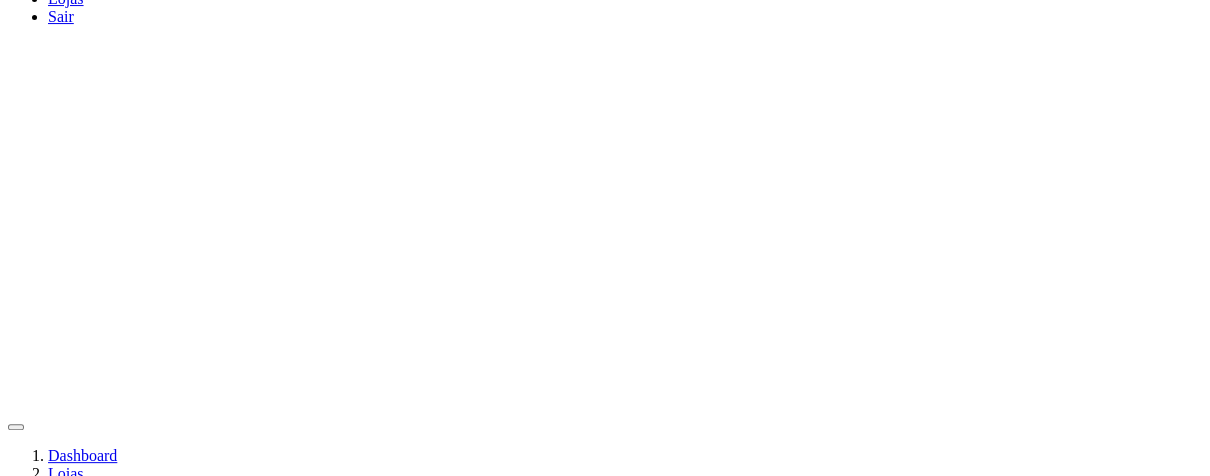 drag, startPoint x: 1145, startPoint y: 268, endPoint x: 1117, endPoint y: 280, distance: 30.463093 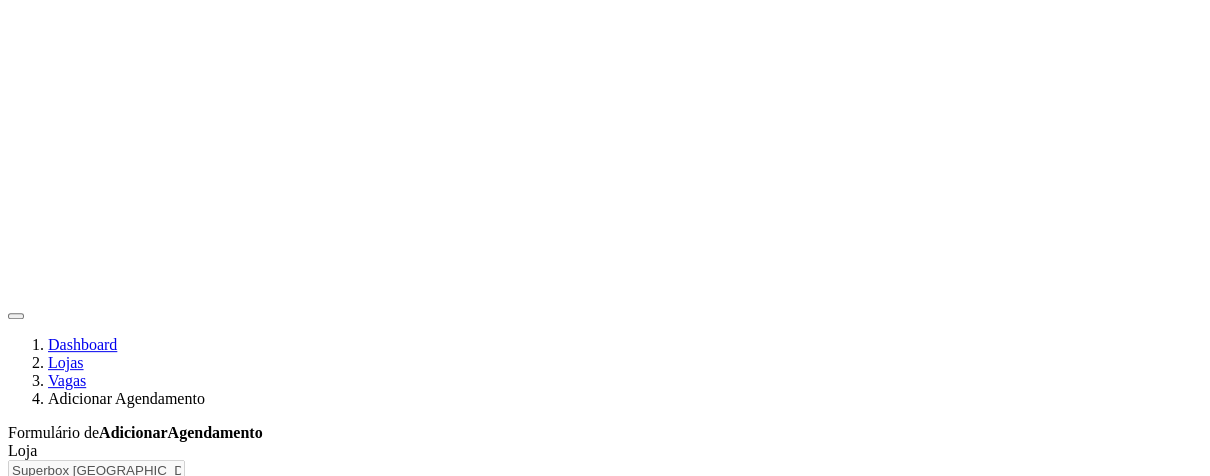 click on "Horário de Inicio" at bounding box center (52, 845) 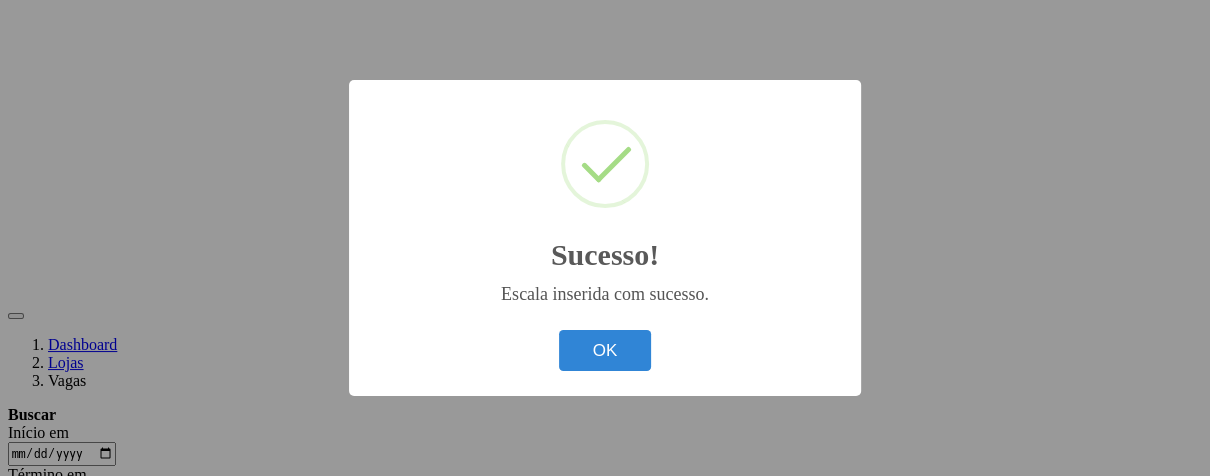 scroll, scrollTop: 0, scrollLeft: 0, axis: both 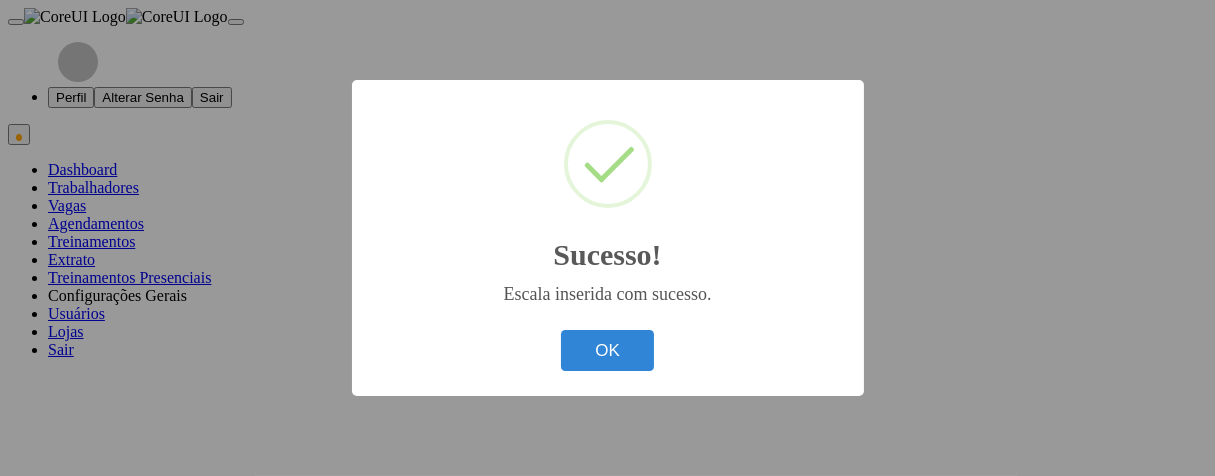 click on "Sucesso! × Escala inserida com sucesso. OK Cancel" at bounding box center (607, 238) 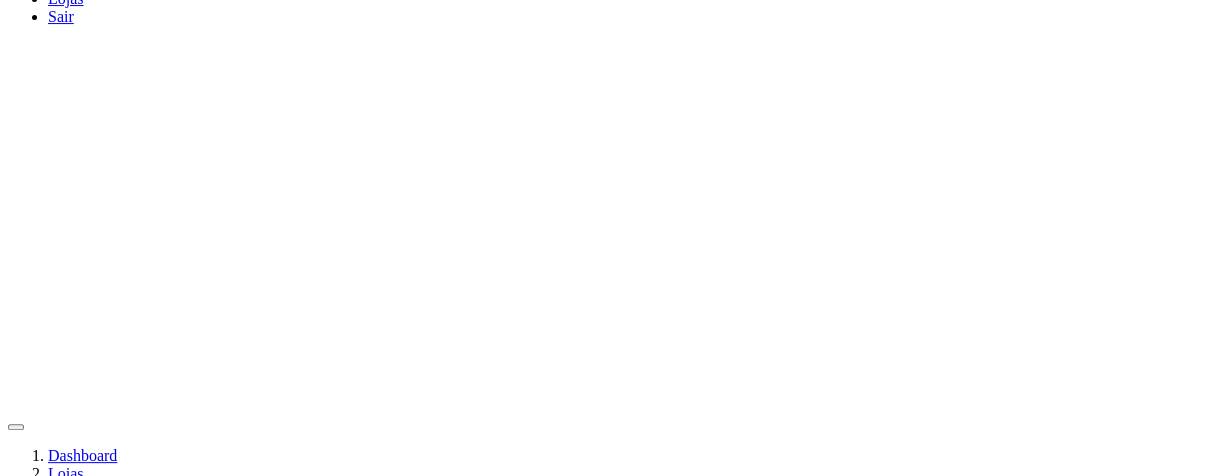 scroll, scrollTop: 111, scrollLeft: 0, axis: vertical 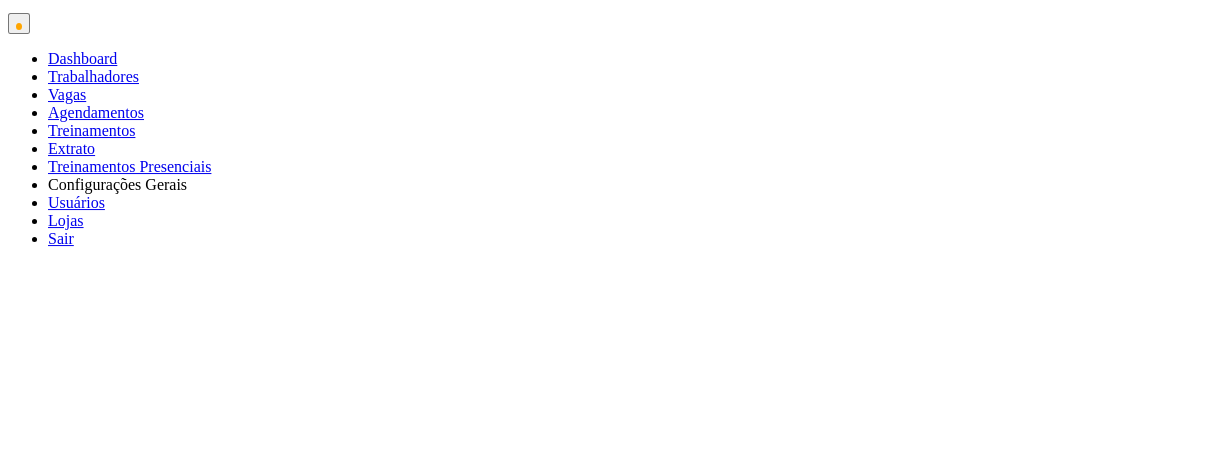 click on "Dashboard" at bounding box center [82, 58] 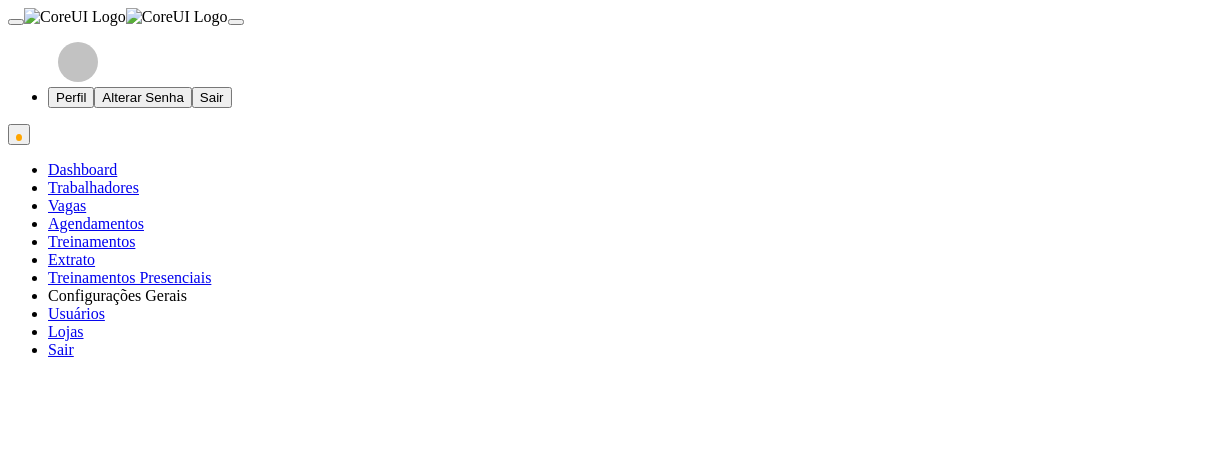 click on "[Selecione...] Superbox [GEOGRAPHIC_DATA] - Bessa" at bounding box center [143, 859] 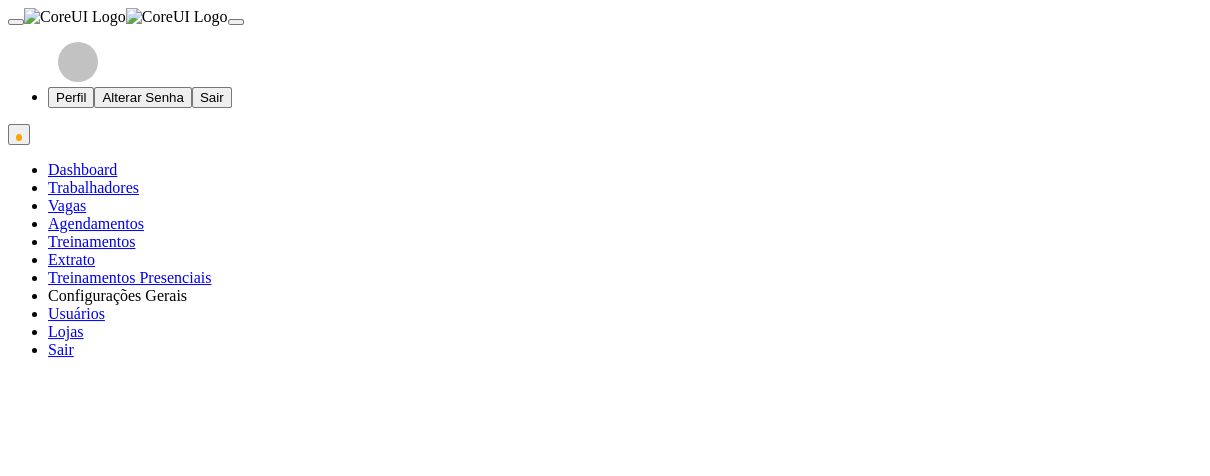 scroll, scrollTop: 999584, scrollLeft: 999051, axis: both 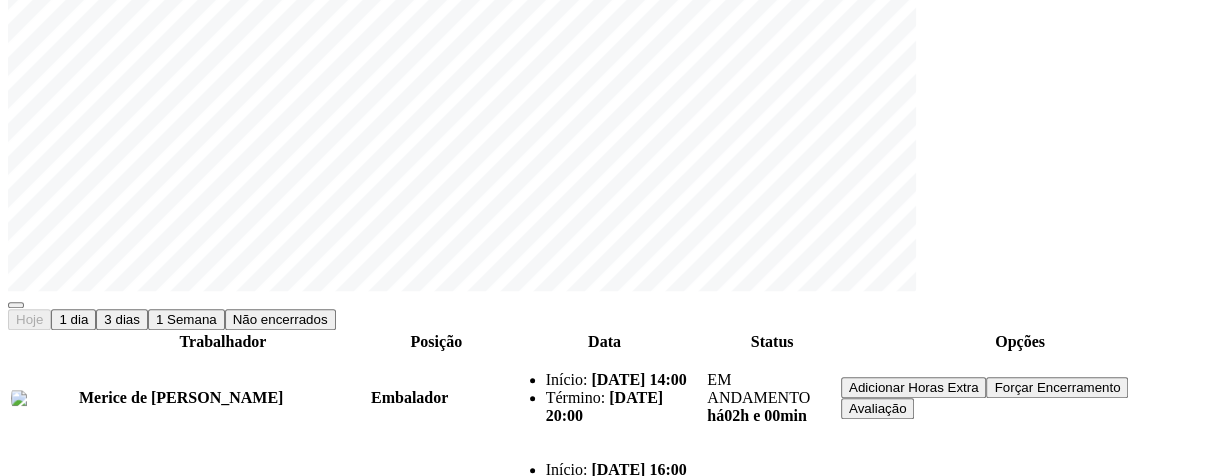 click on "Liberar para Trabalho" at bounding box center (912, 668) 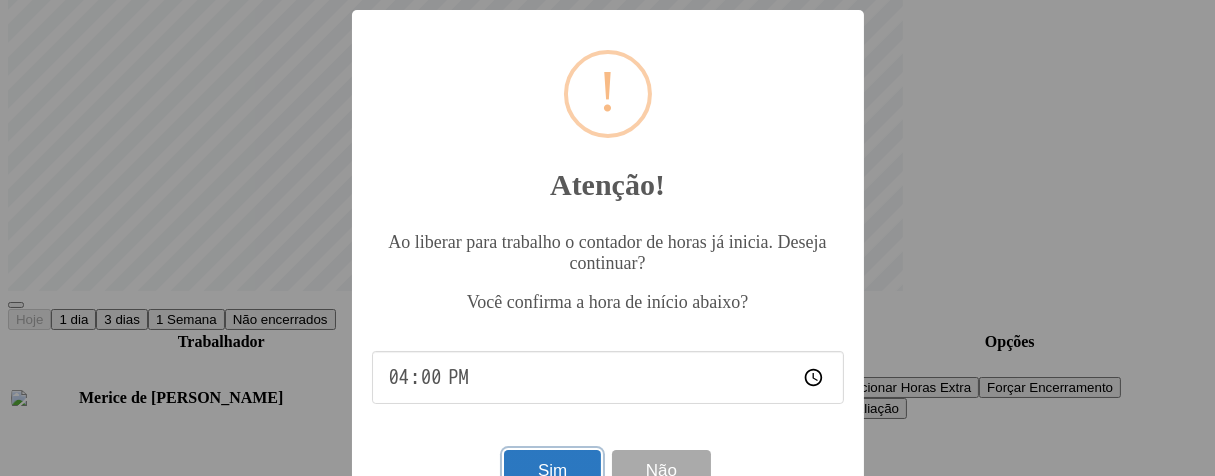 click on "Sim" at bounding box center [552, 470] 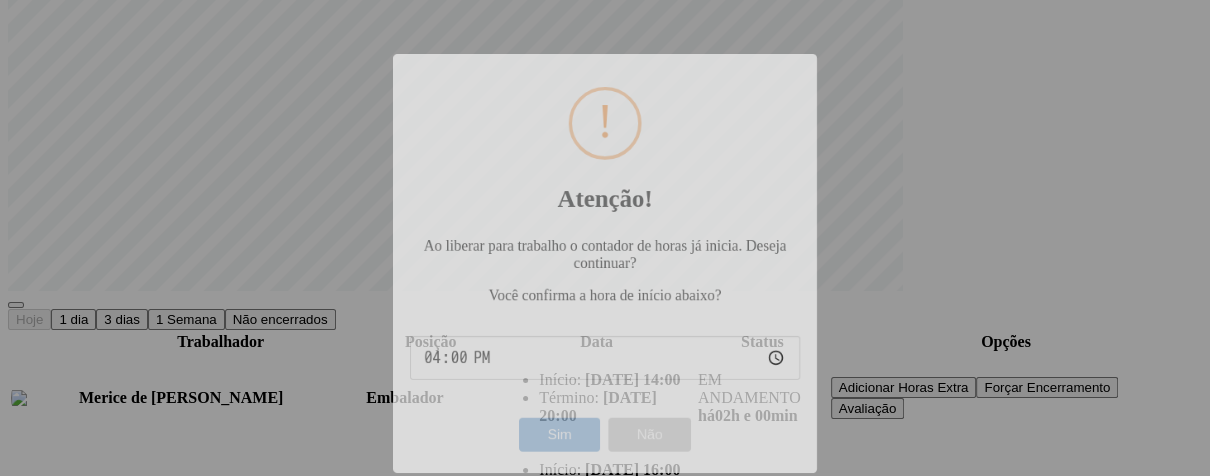 scroll, scrollTop: 999584, scrollLeft: 999051, axis: both 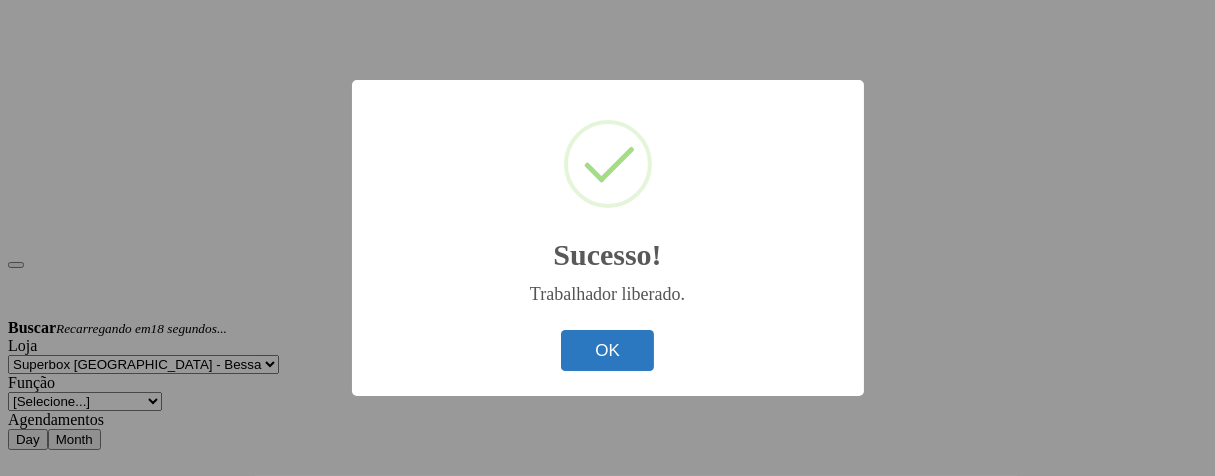 click on "OK" at bounding box center (607, 350) 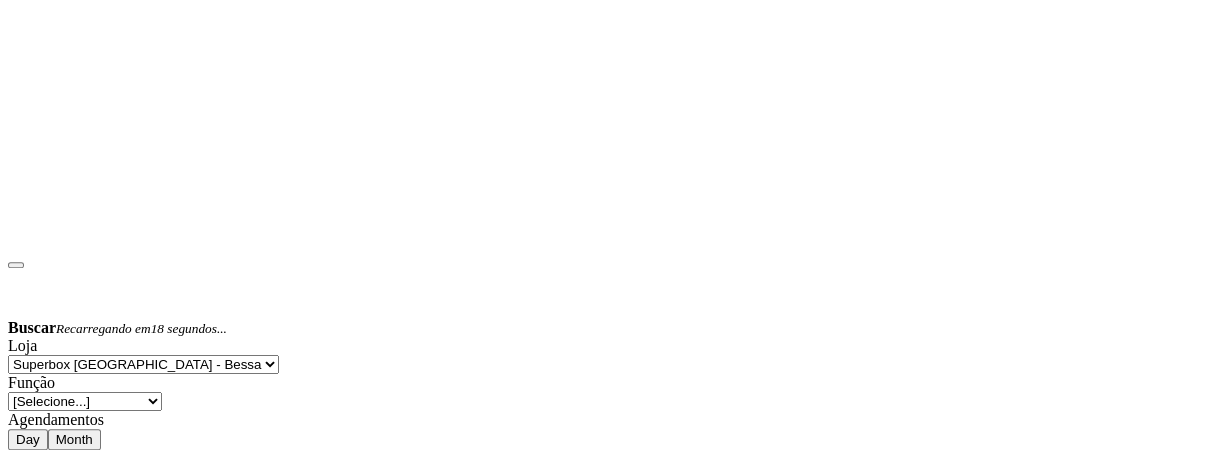 scroll, scrollTop: 999584, scrollLeft: 999051, axis: both 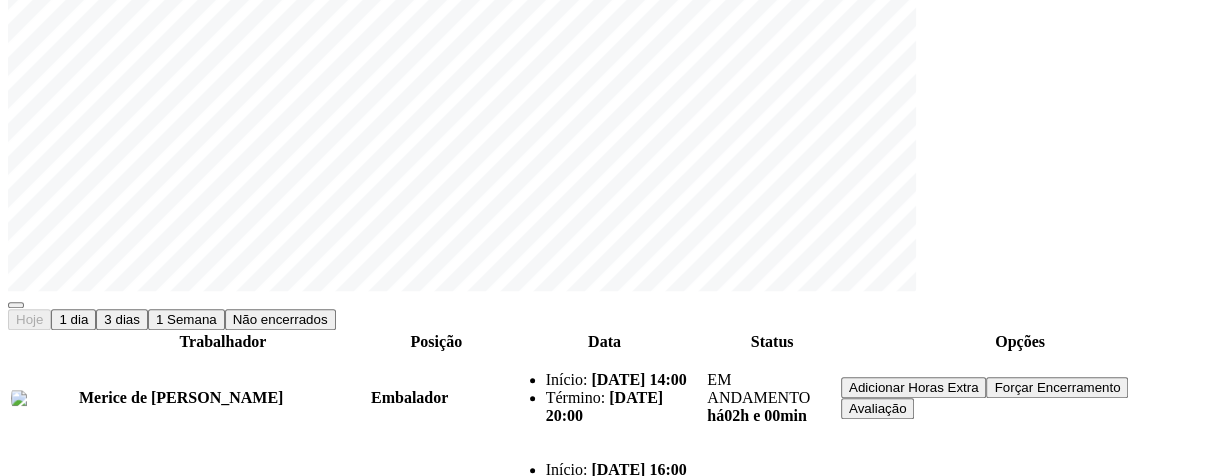 click at bounding box center [43, 488] 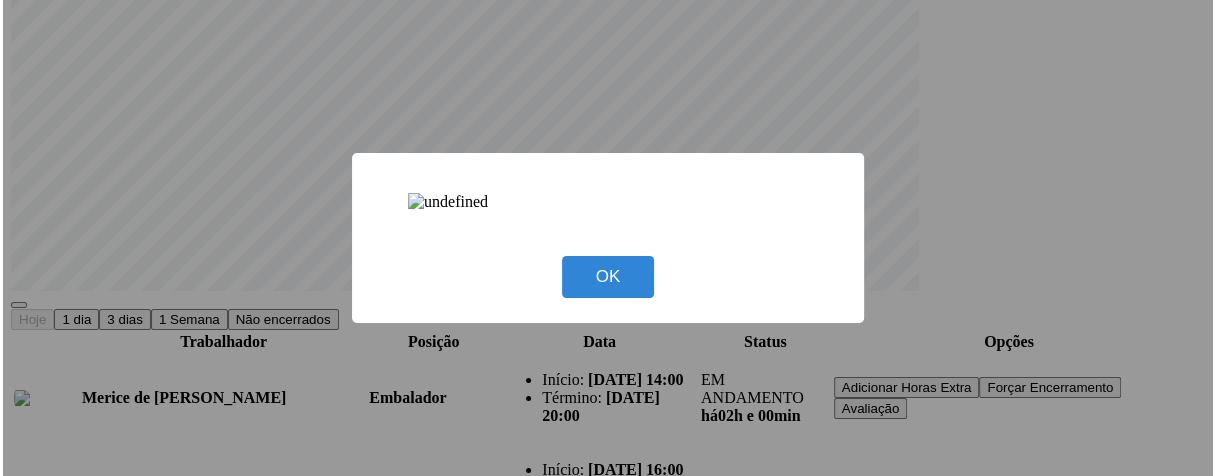 scroll, scrollTop: 999584, scrollLeft: 999064, axis: both 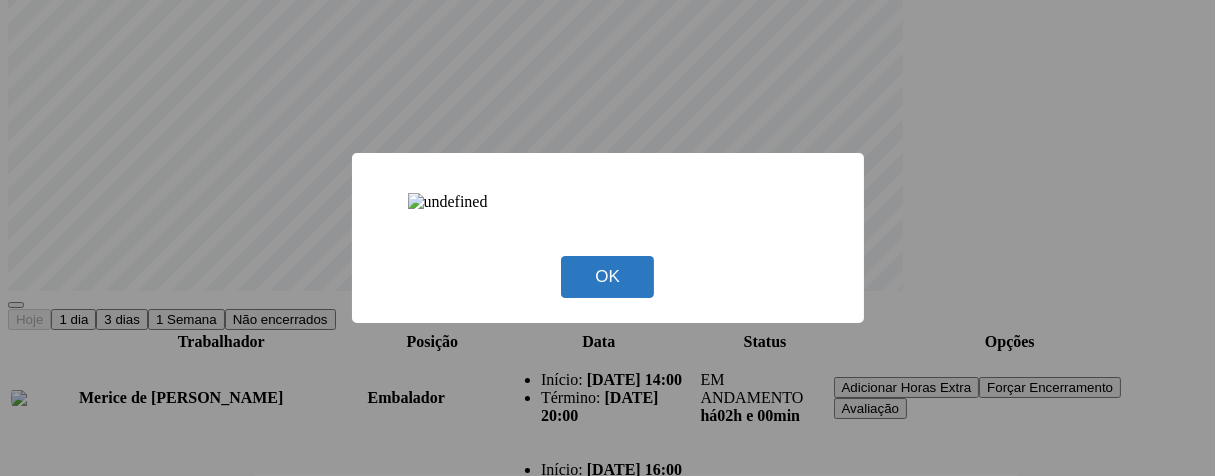 click on "OK" at bounding box center (607, 276) 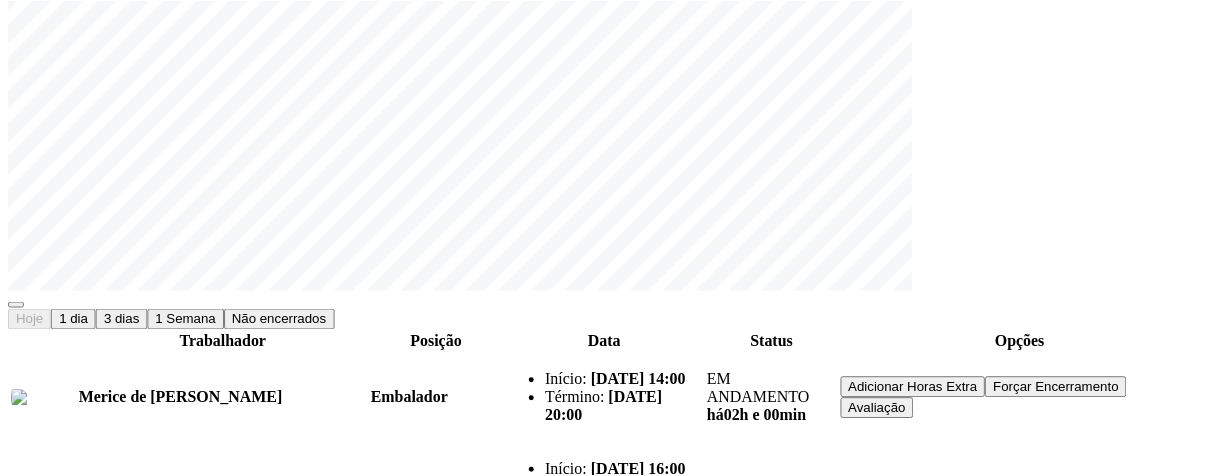 scroll, scrollTop: 999584, scrollLeft: 999051, axis: both 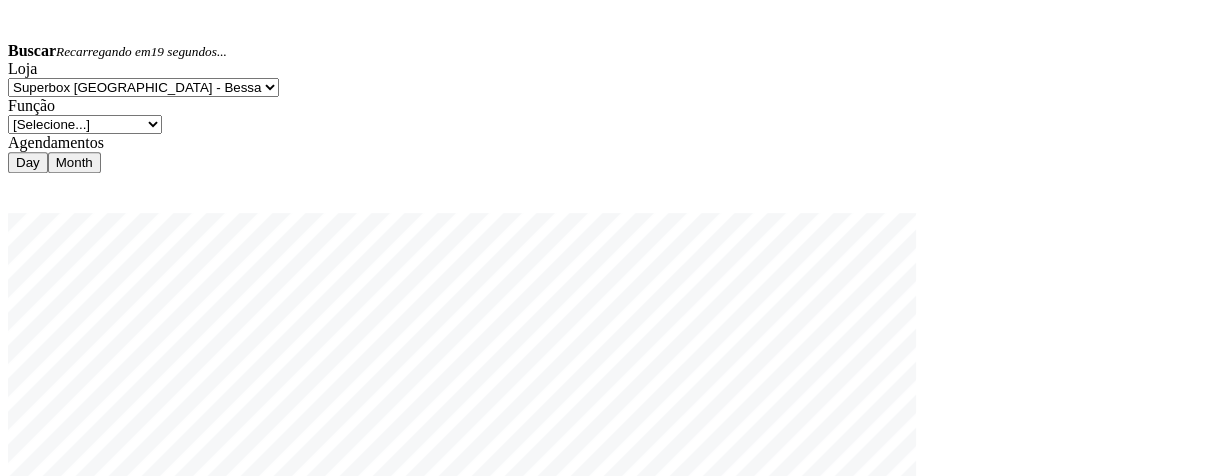 click on "Liberar para Trabalho" at bounding box center [912, 710] 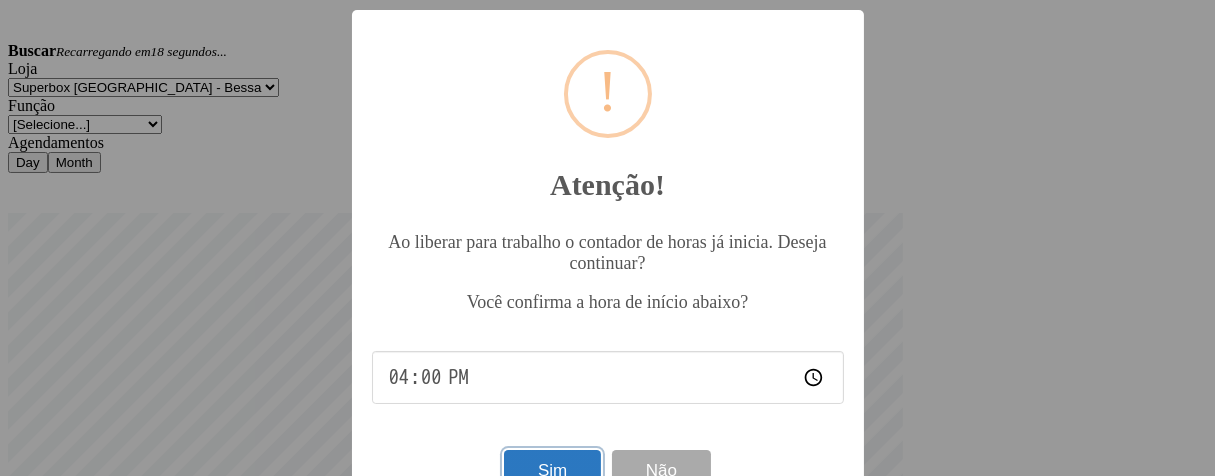 click on "Sim" at bounding box center [552, 470] 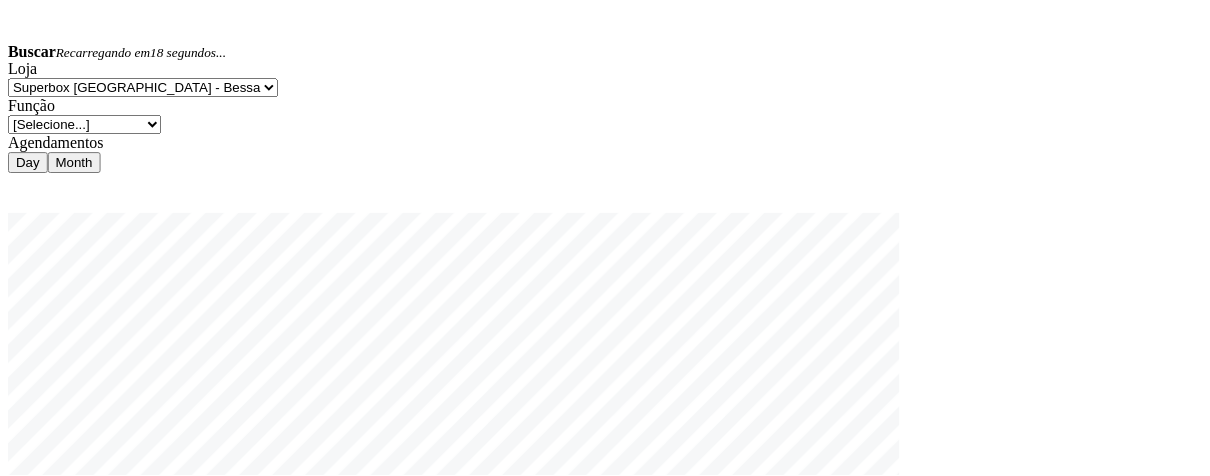 scroll, scrollTop: 999584, scrollLeft: 999051, axis: both 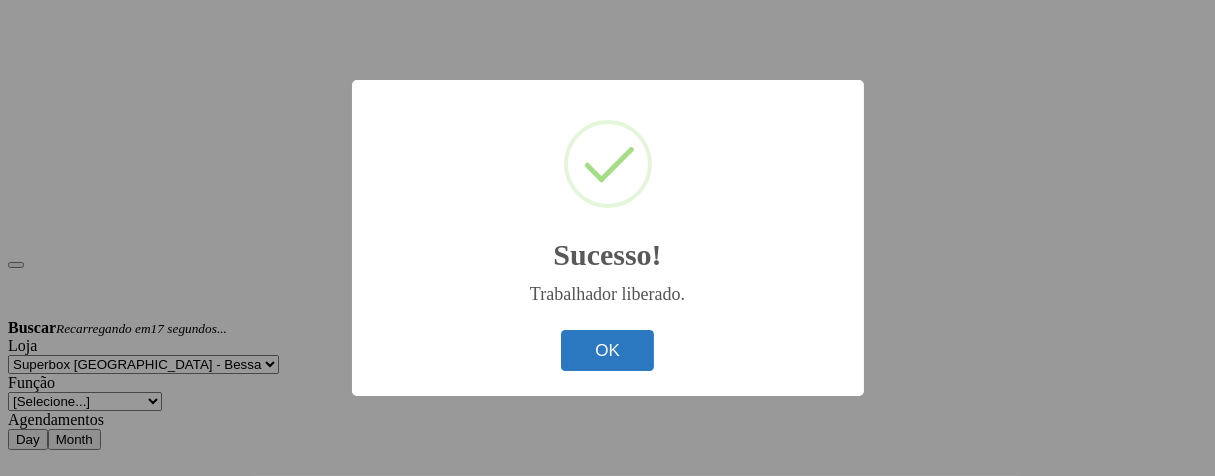click on "OK" at bounding box center (607, 350) 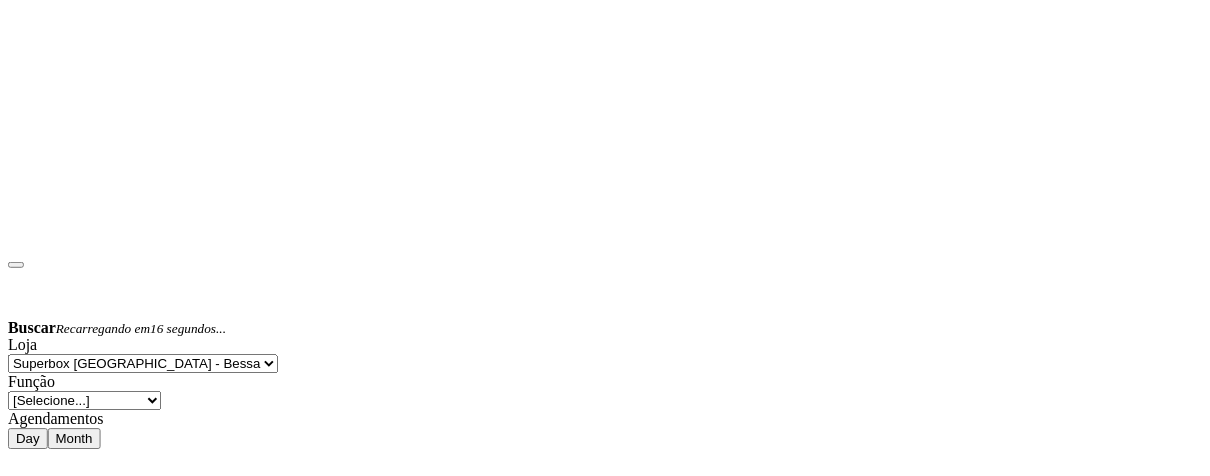 scroll, scrollTop: 999584, scrollLeft: 999051, axis: both 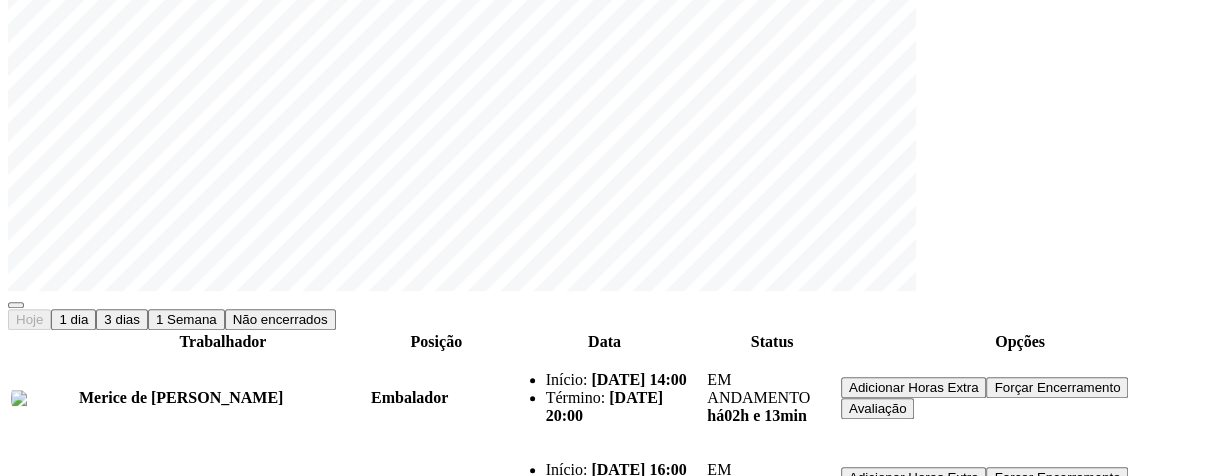 click on "Liberar para Trabalho" at bounding box center (912, 578) 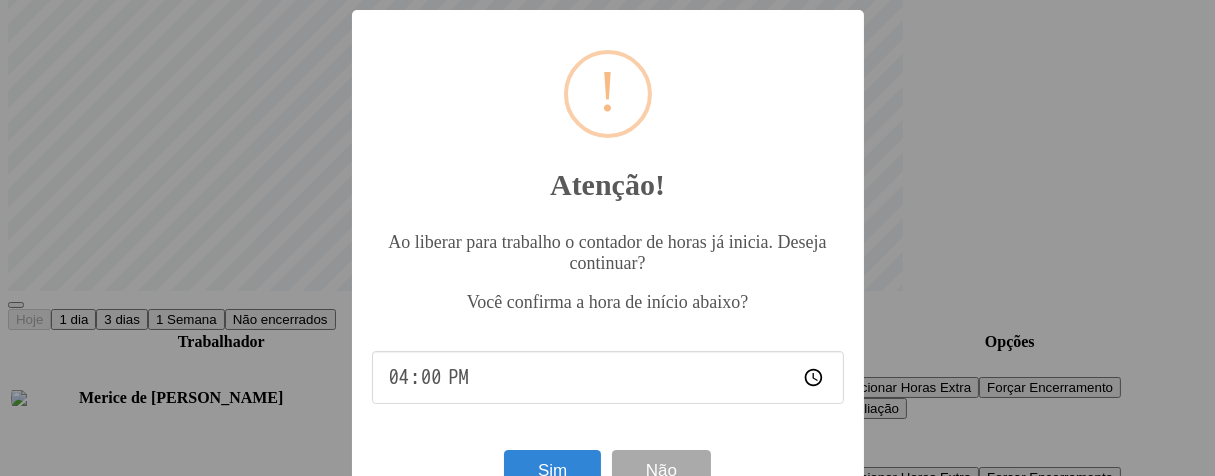 drag, startPoint x: 550, startPoint y: 364, endPoint x: 525, endPoint y: 366, distance: 25.079872 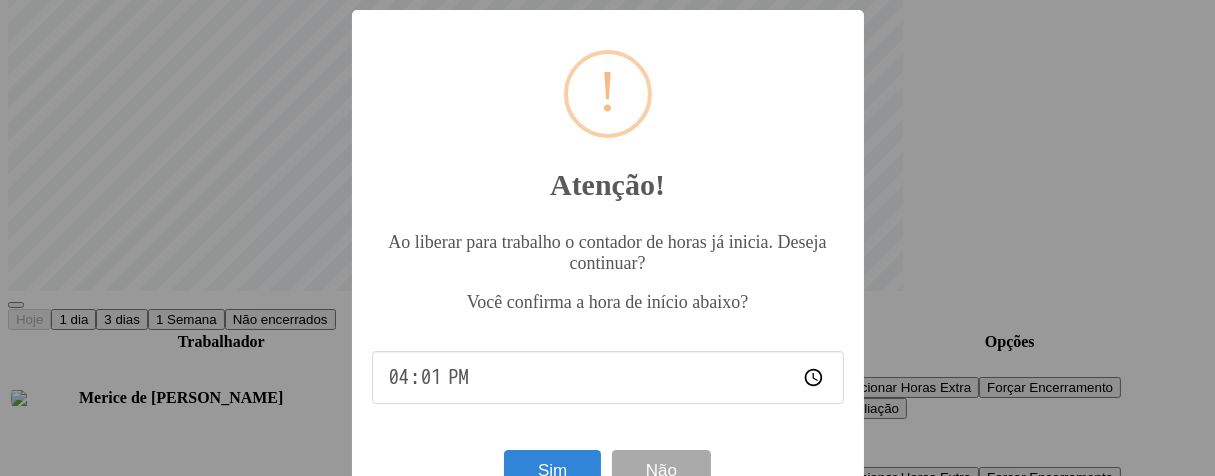 type on "16:13" 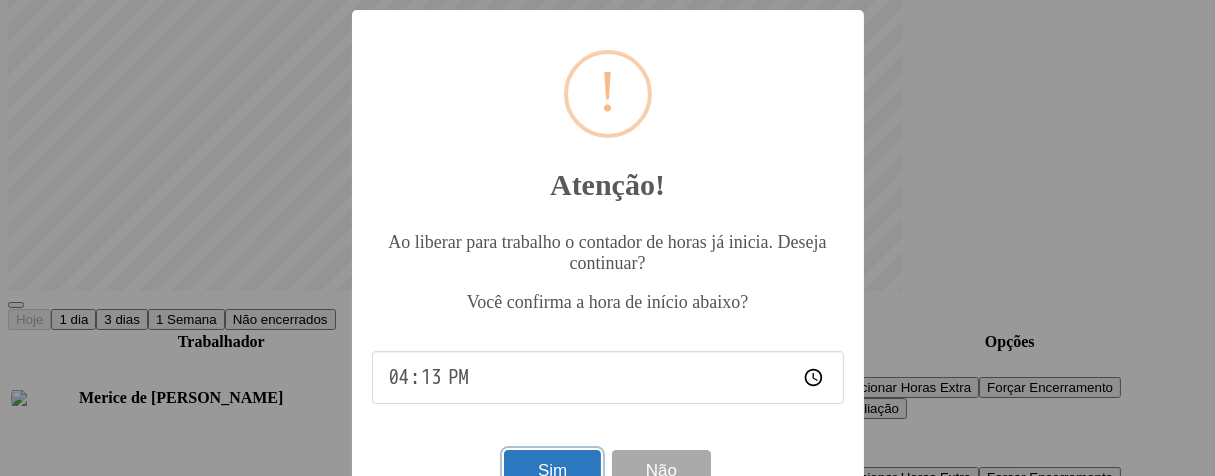 click on "Sim" at bounding box center (552, 470) 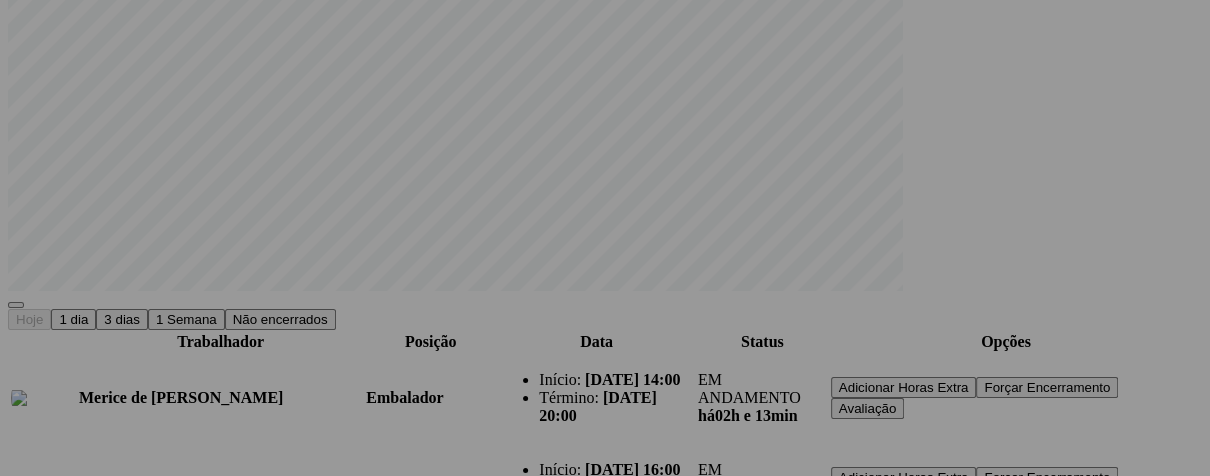 scroll, scrollTop: 999584, scrollLeft: 999051, axis: both 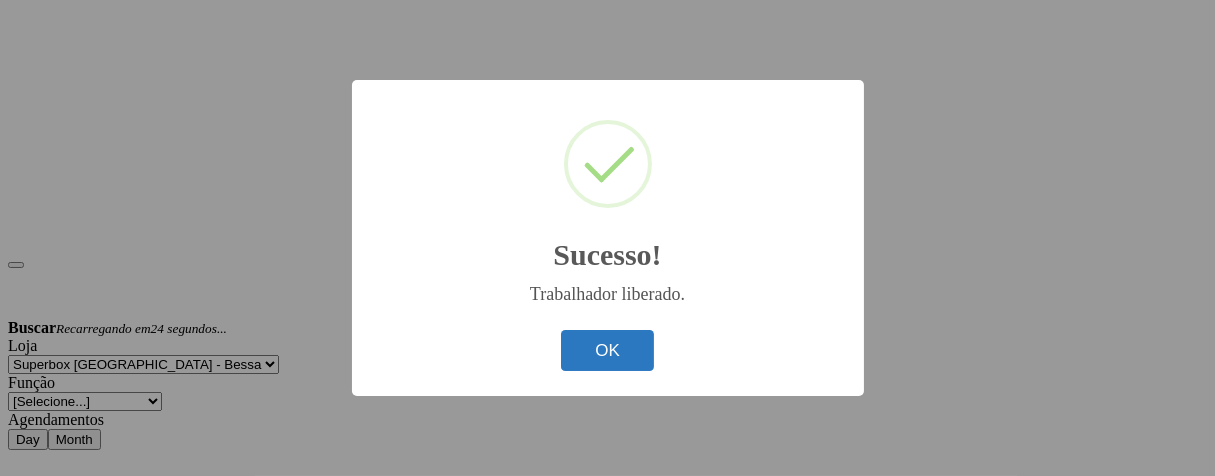 click on "OK" at bounding box center [607, 350] 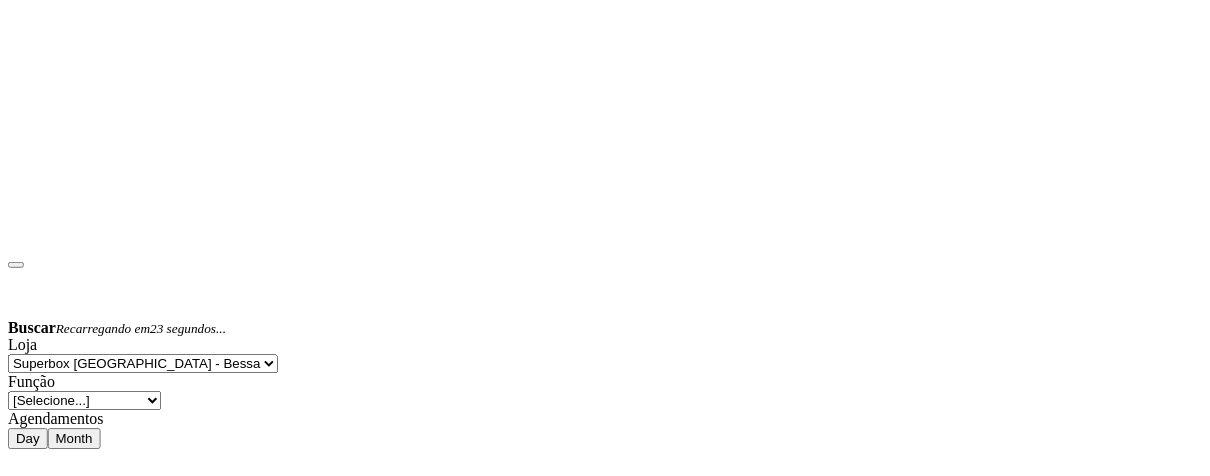 scroll, scrollTop: 828, scrollLeft: 0, axis: vertical 